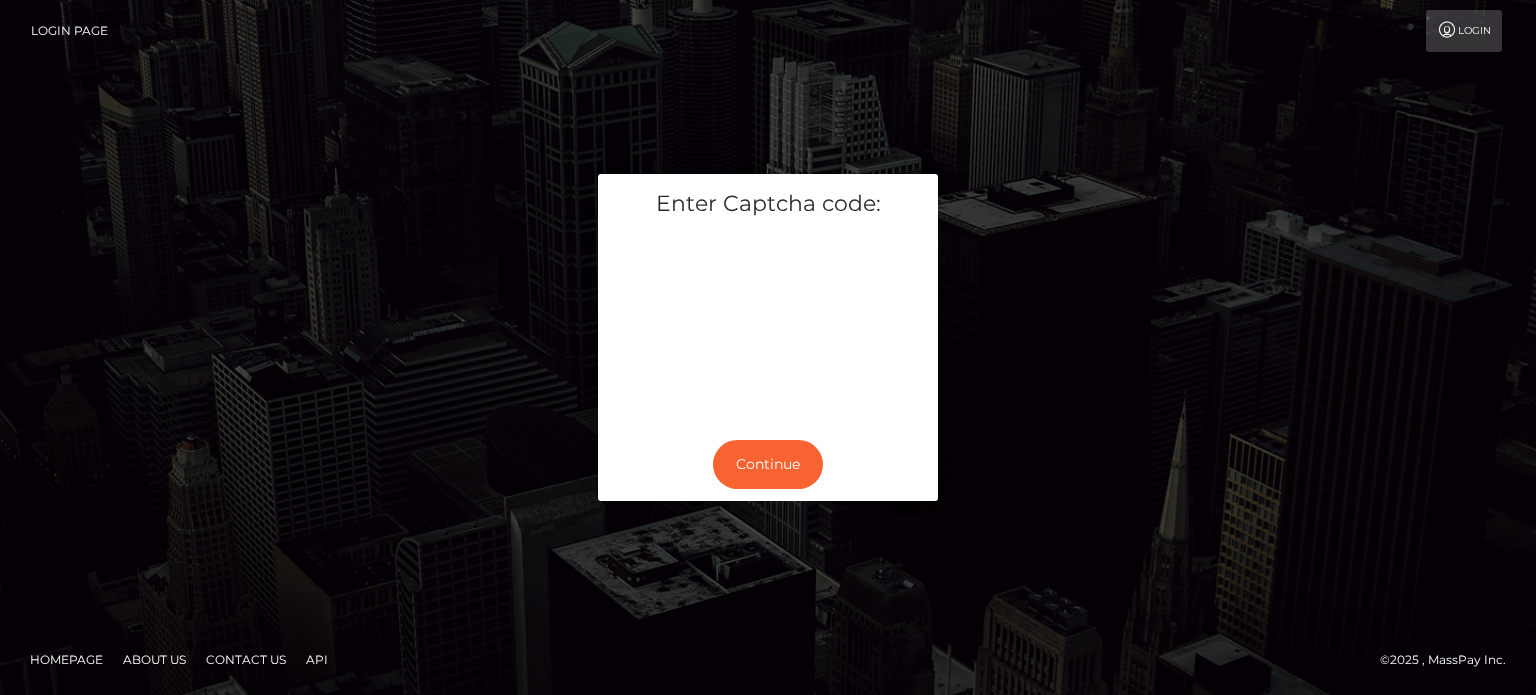 scroll, scrollTop: 0, scrollLeft: 0, axis: both 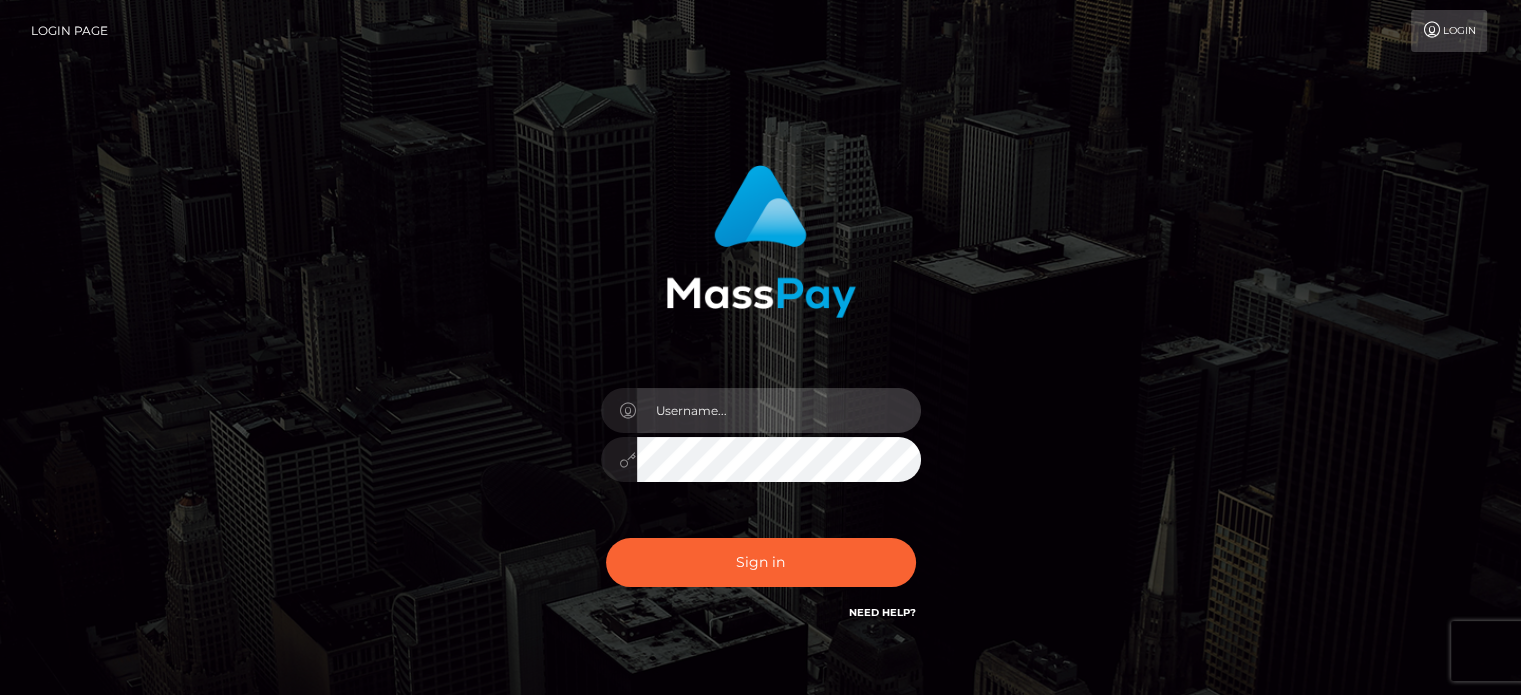 type on "kristy.ai" 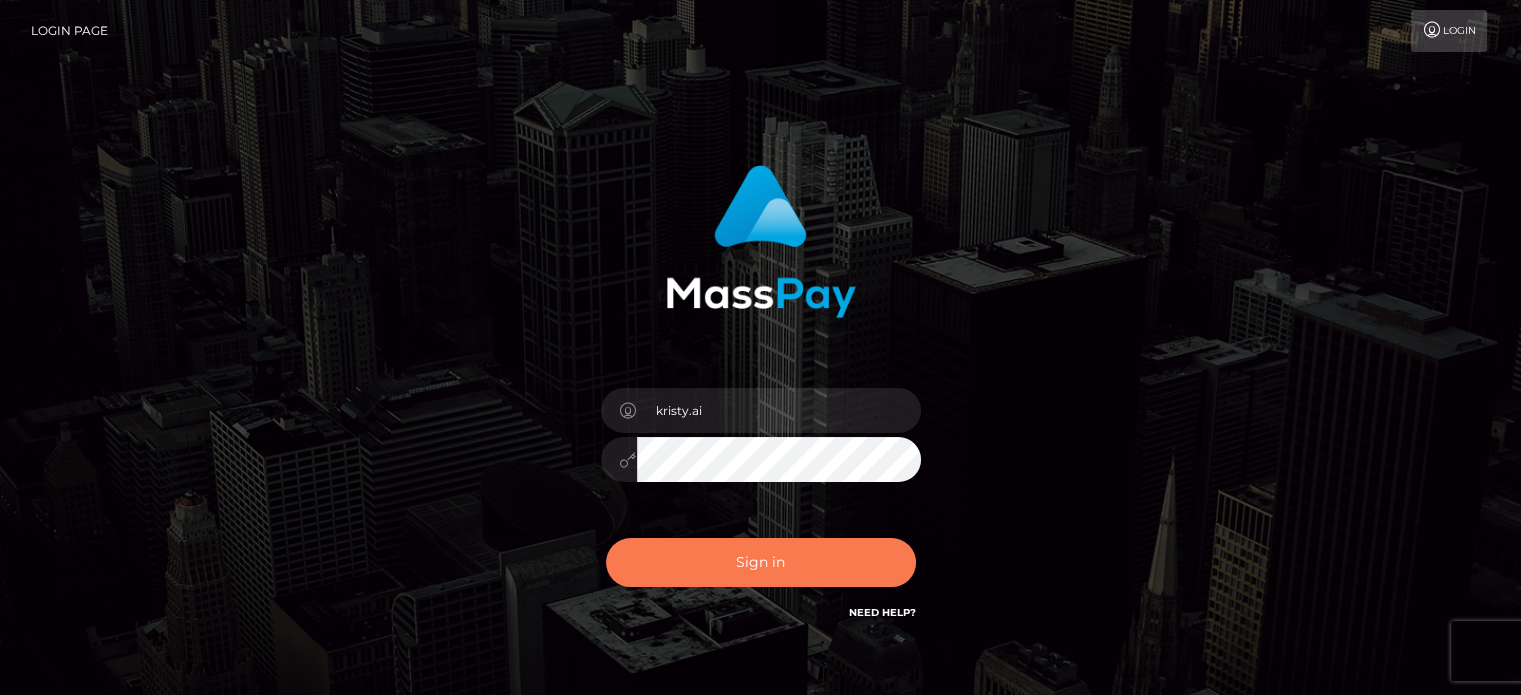 click on "Sign in" at bounding box center [761, 562] 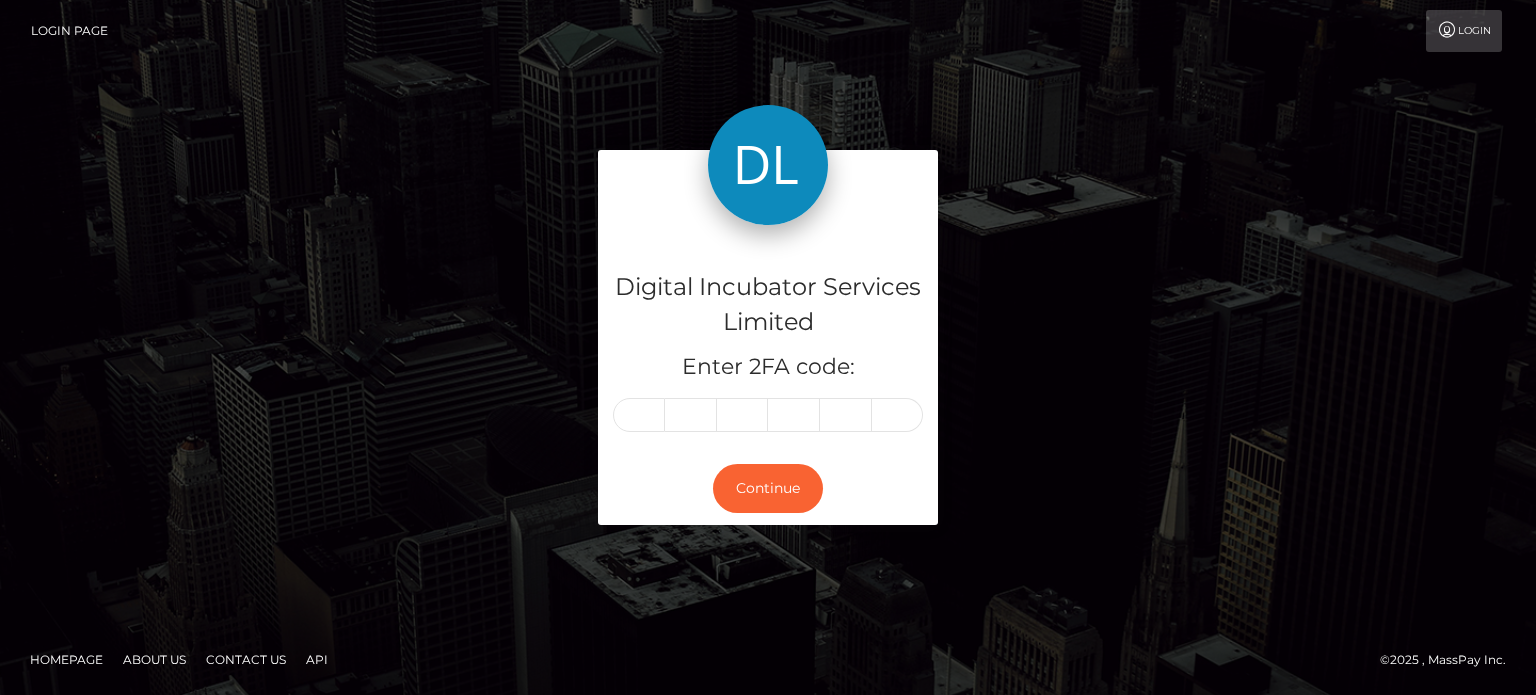 scroll, scrollTop: 0, scrollLeft: 0, axis: both 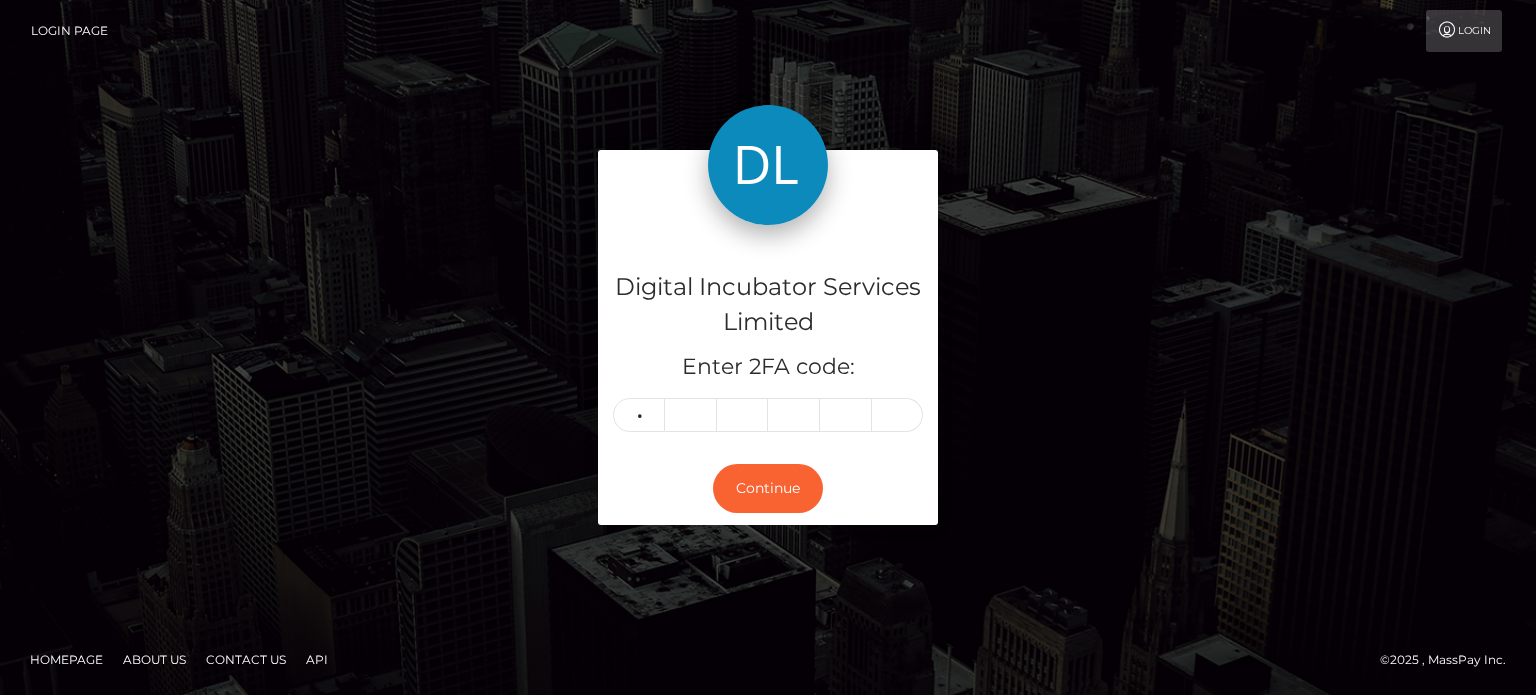 type on "0" 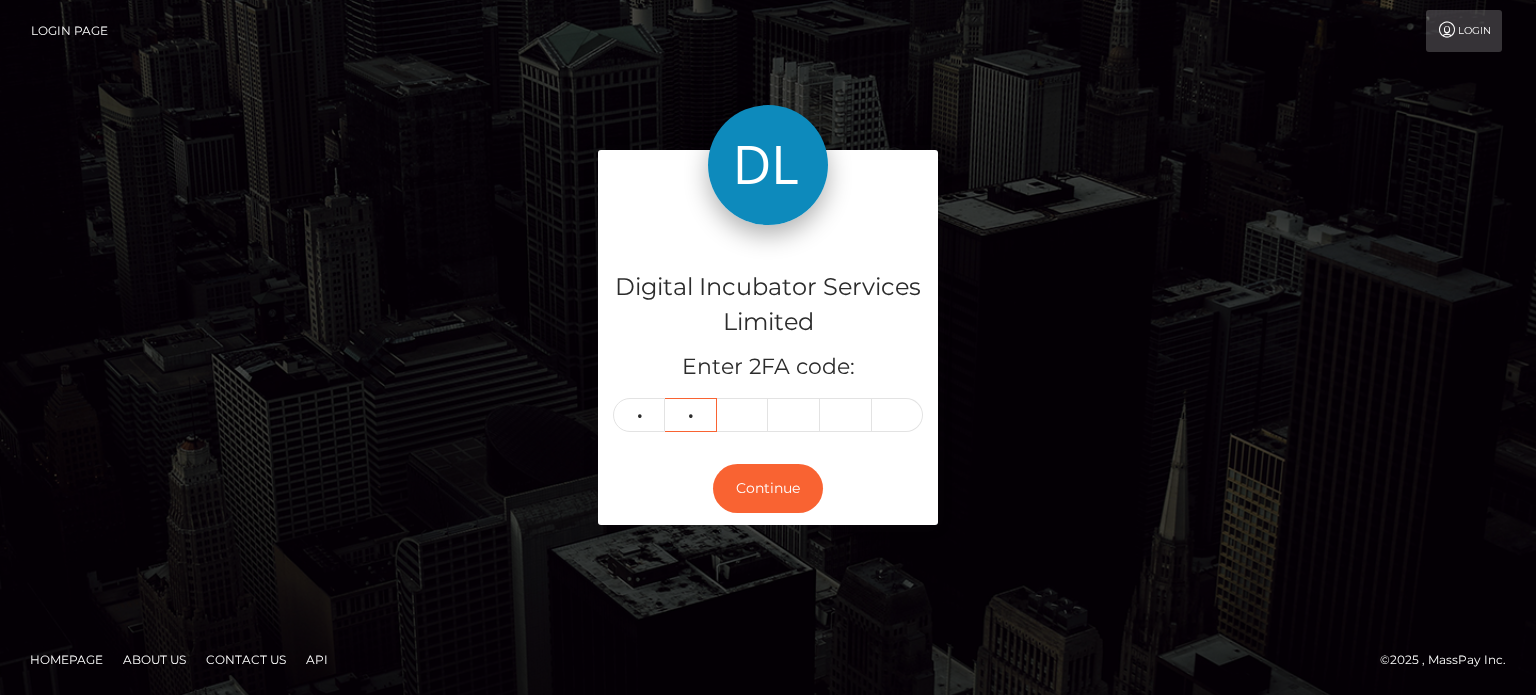 type on "6" 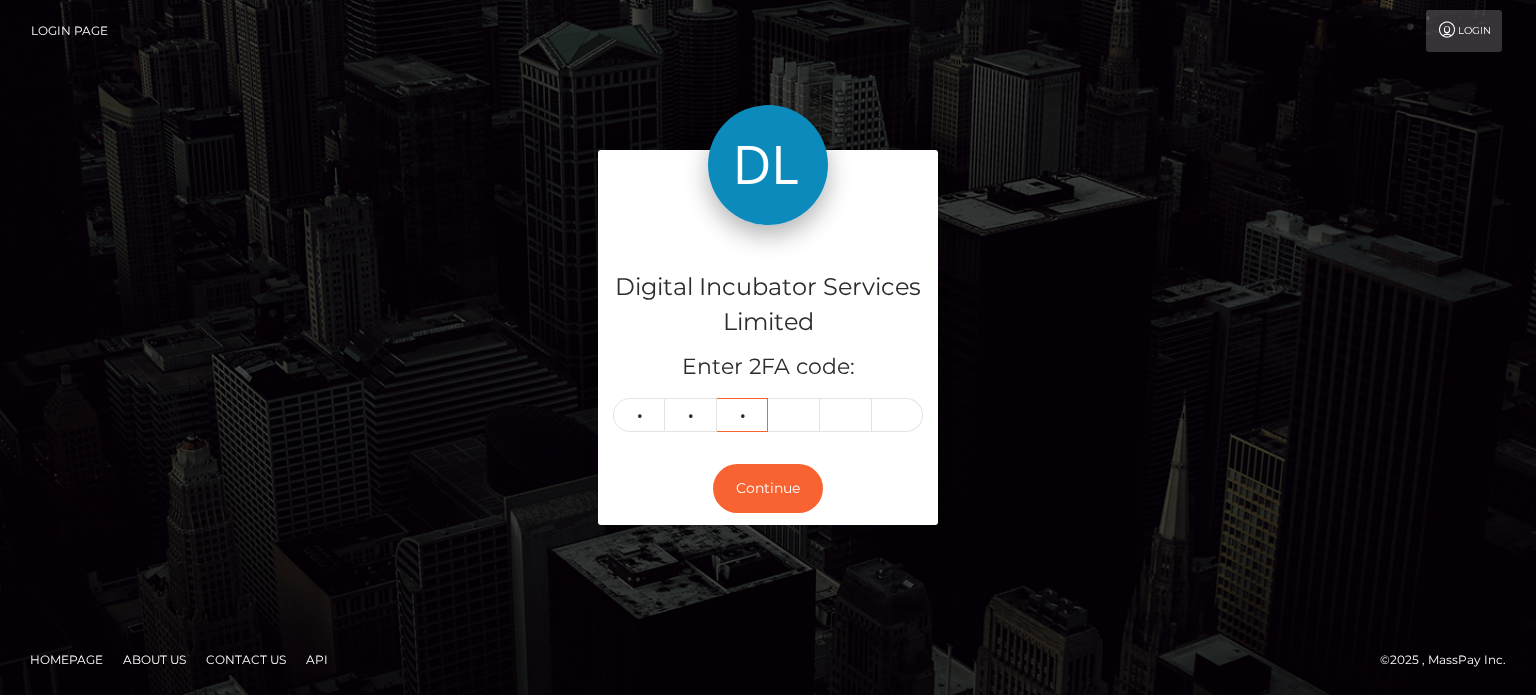 type on "4" 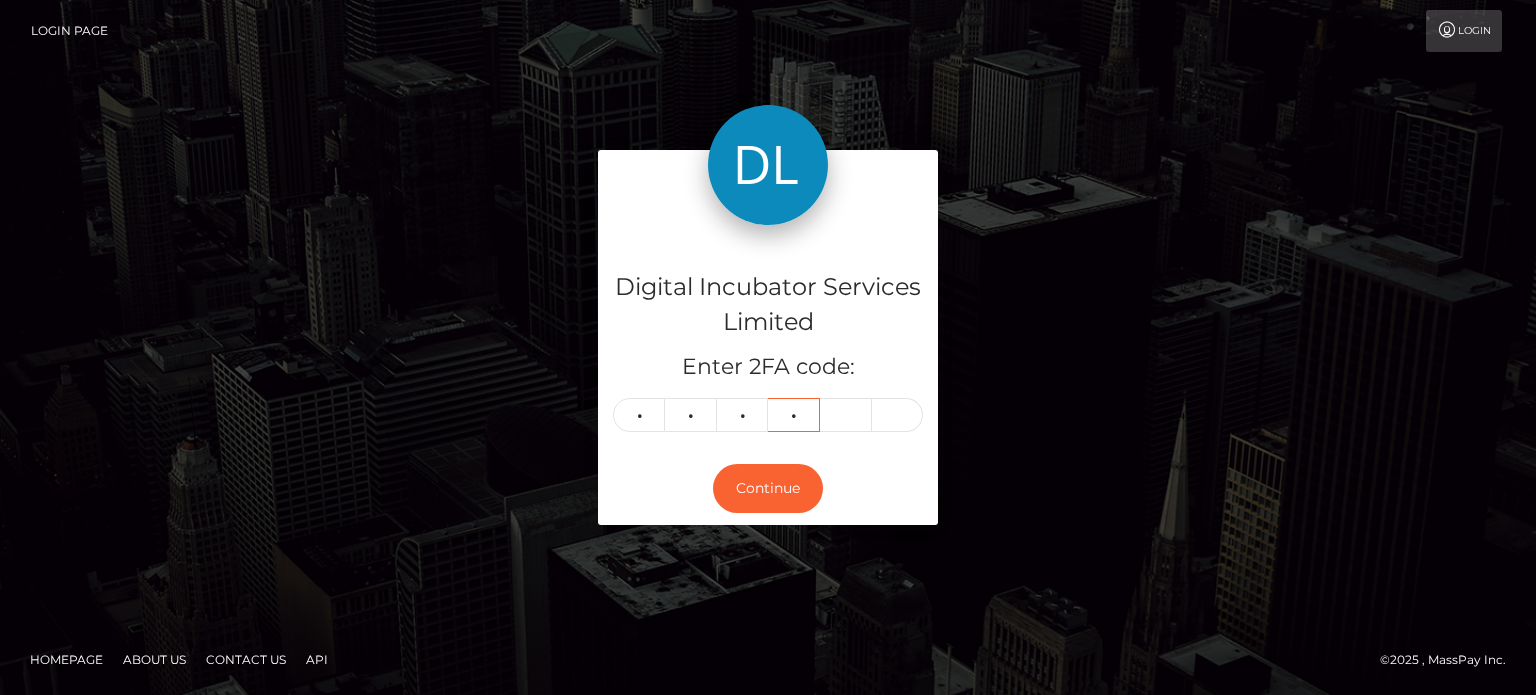 type on "2" 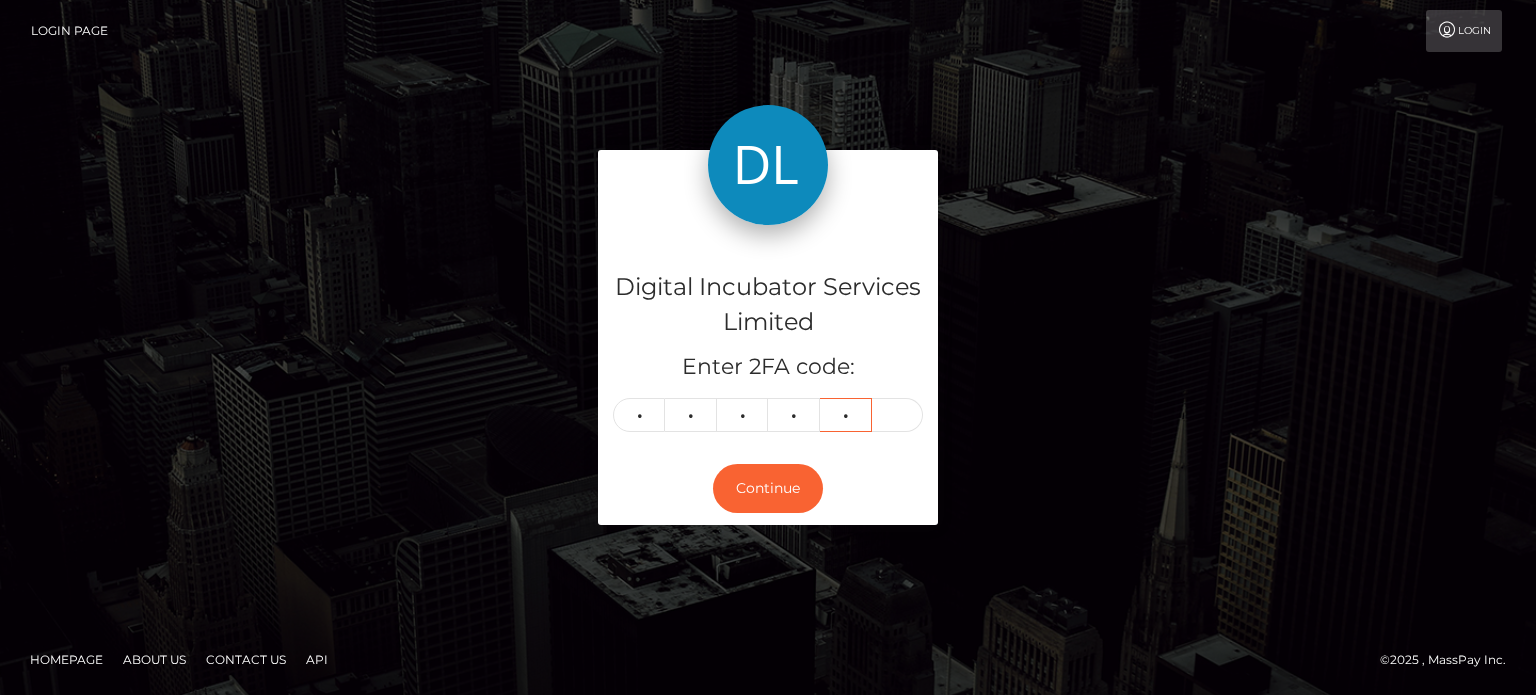 type on "2" 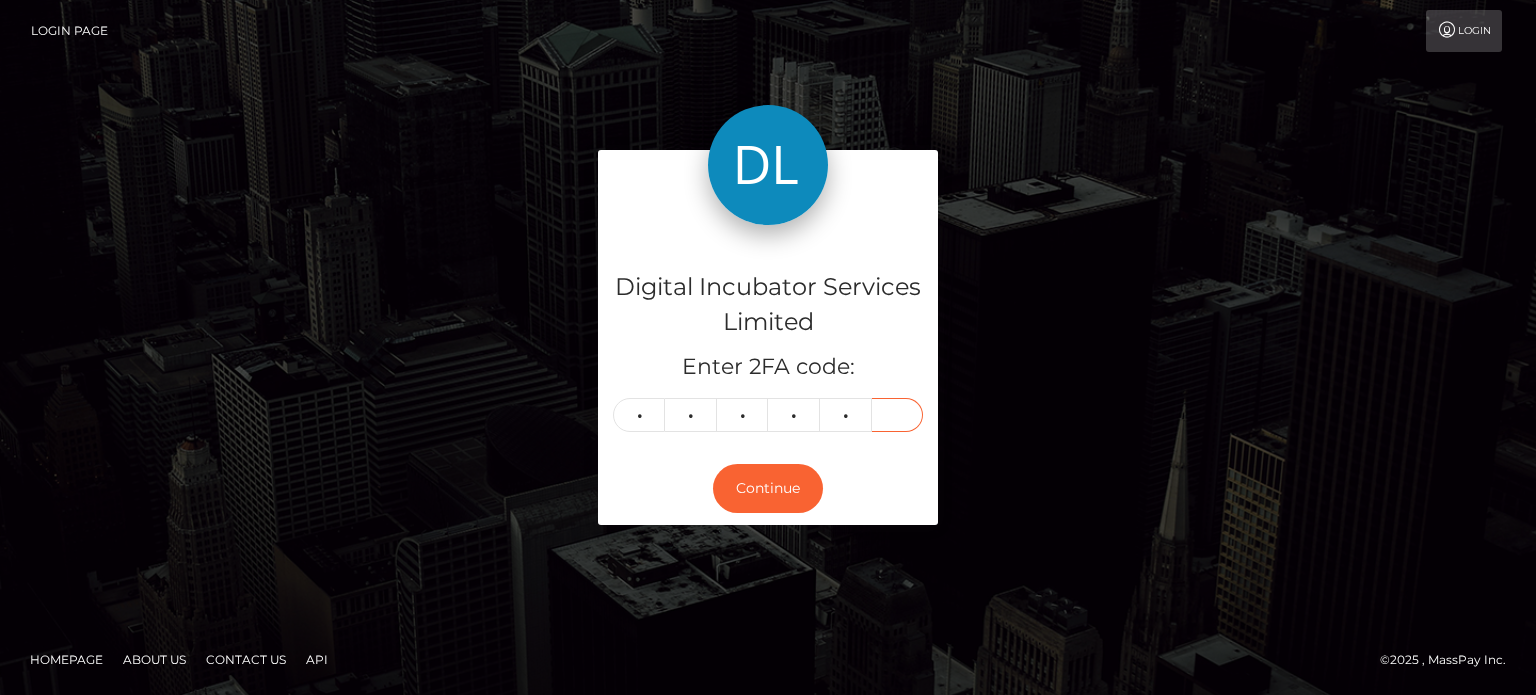 type on "0" 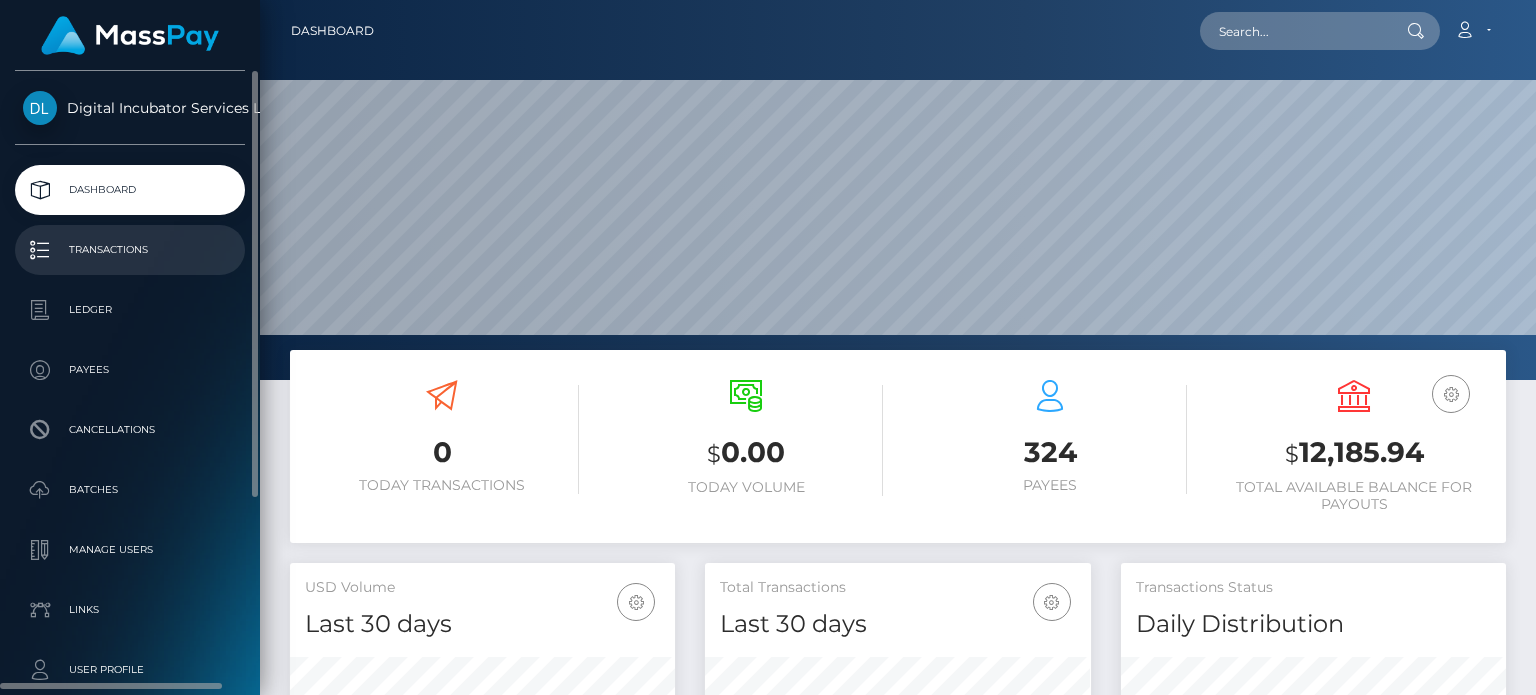 scroll, scrollTop: 0, scrollLeft: 0, axis: both 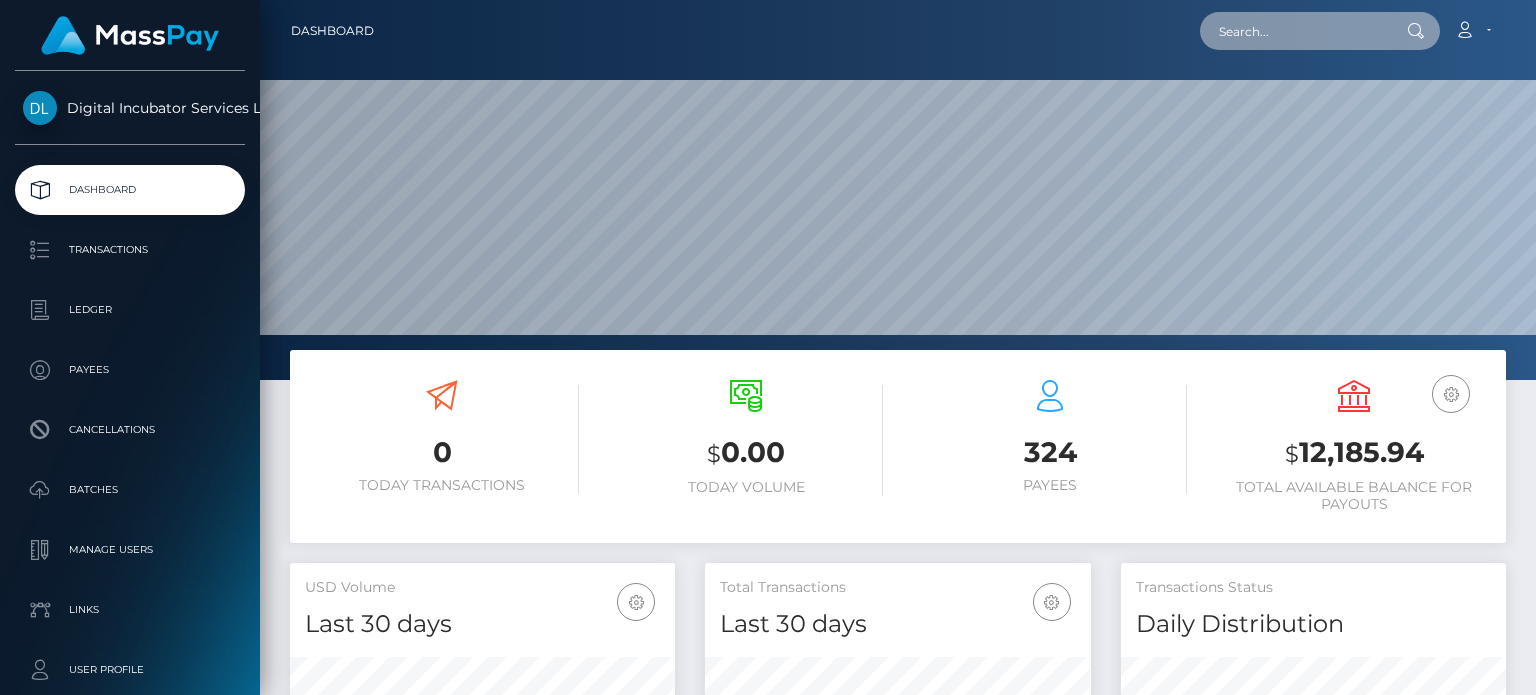 click at bounding box center (1294, 31) 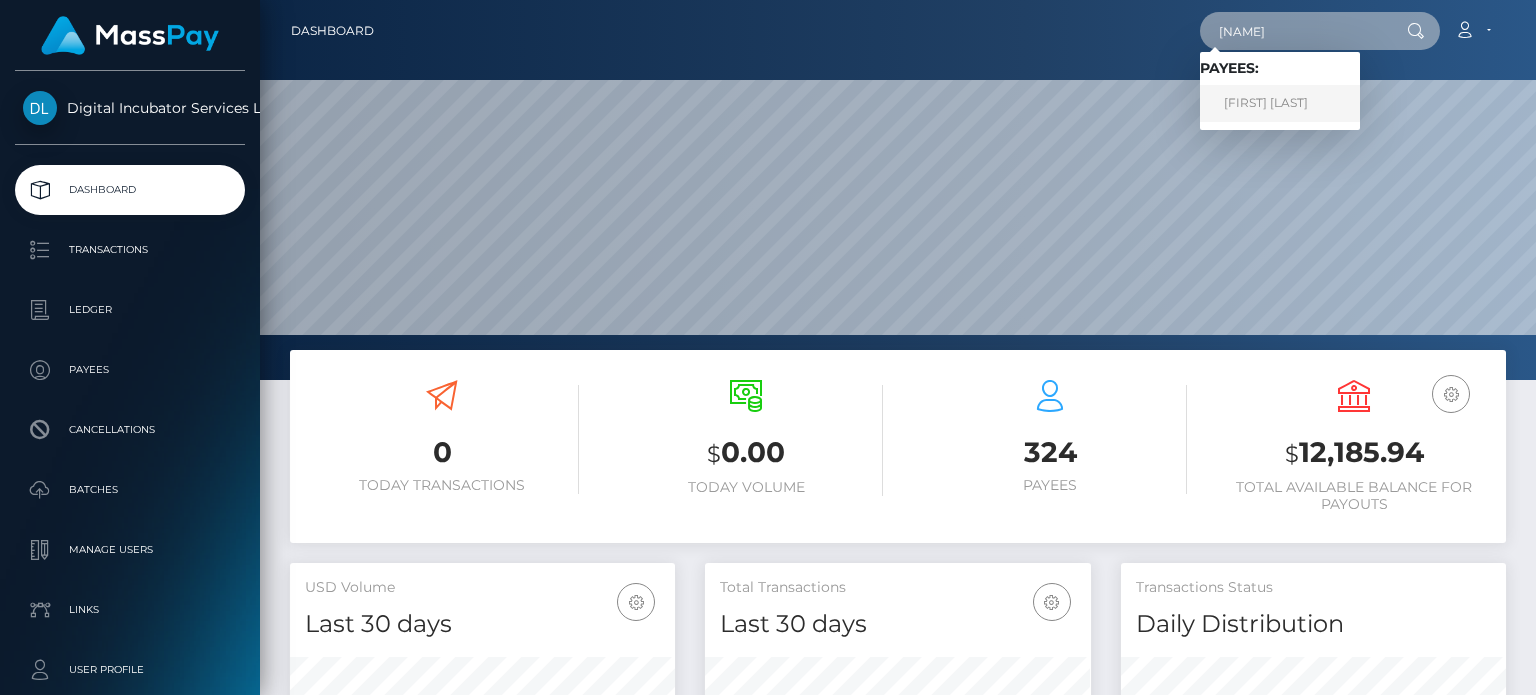 type on "natasha" 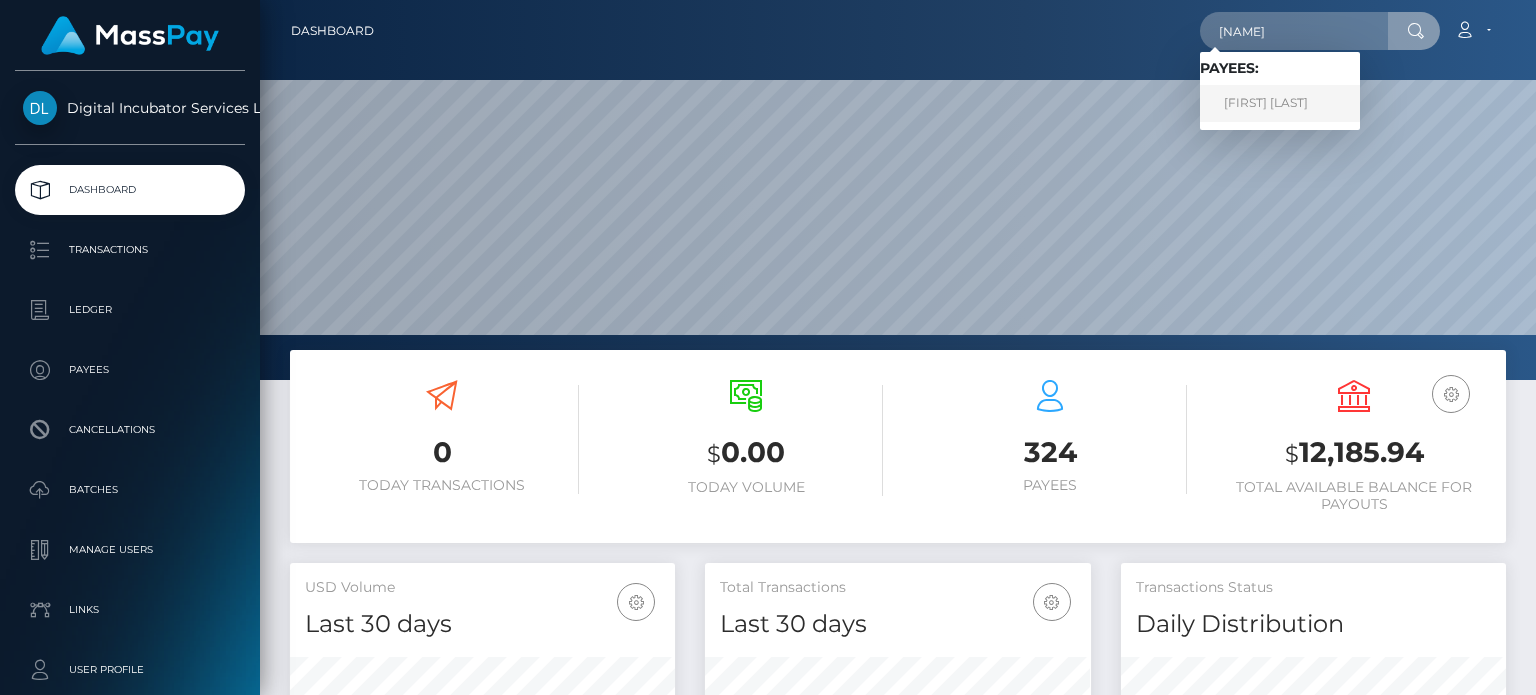 click on "Natasha  Musgrave" at bounding box center [1280, 103] 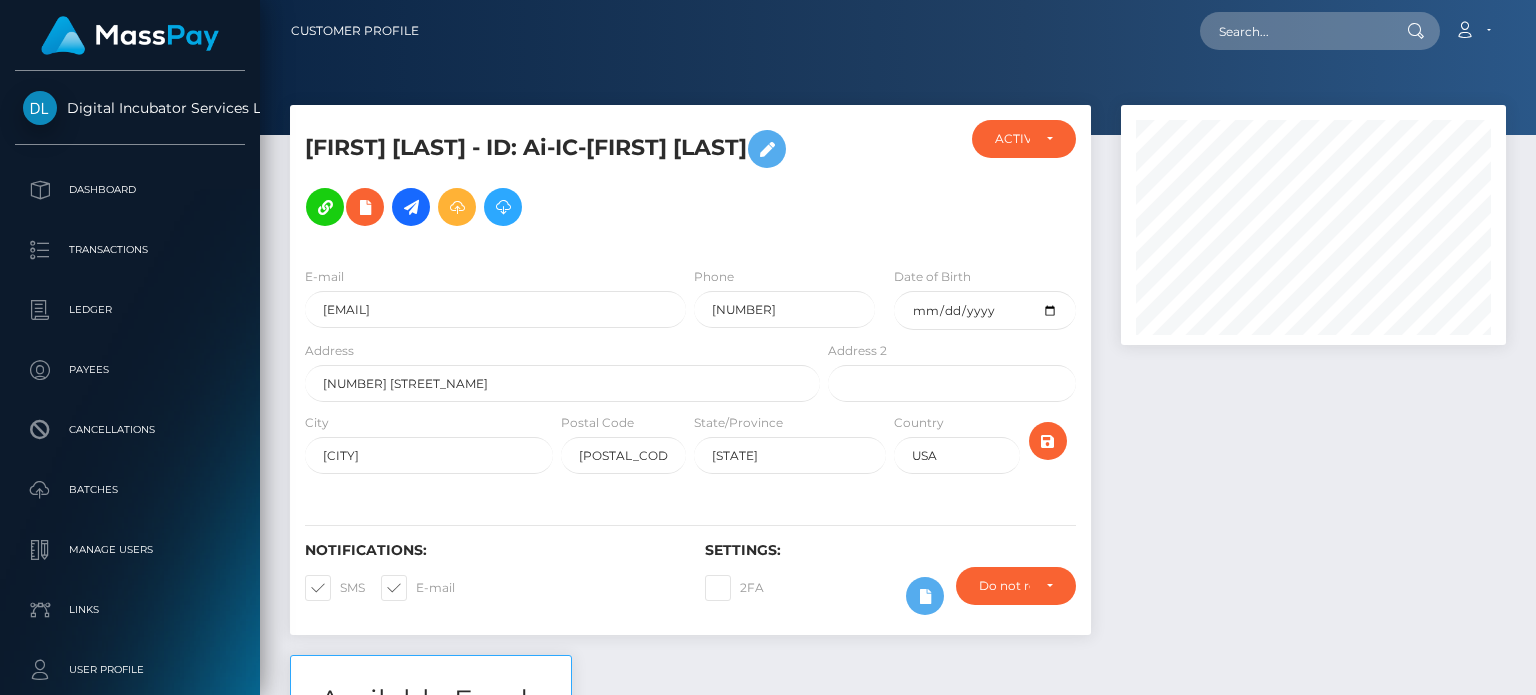 scroll, scrollTop: 0, scrollLeft: 0, axis: both 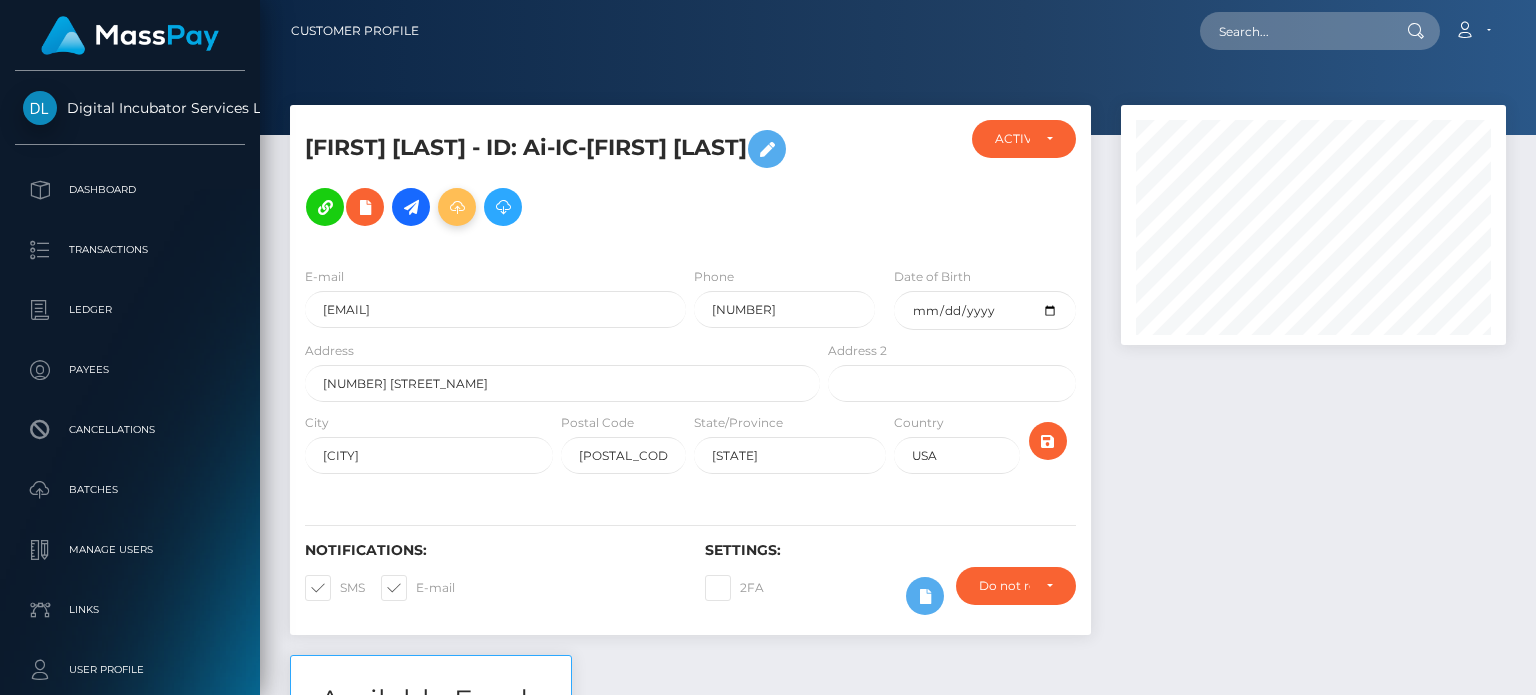 click at bounding box center (457, 207) 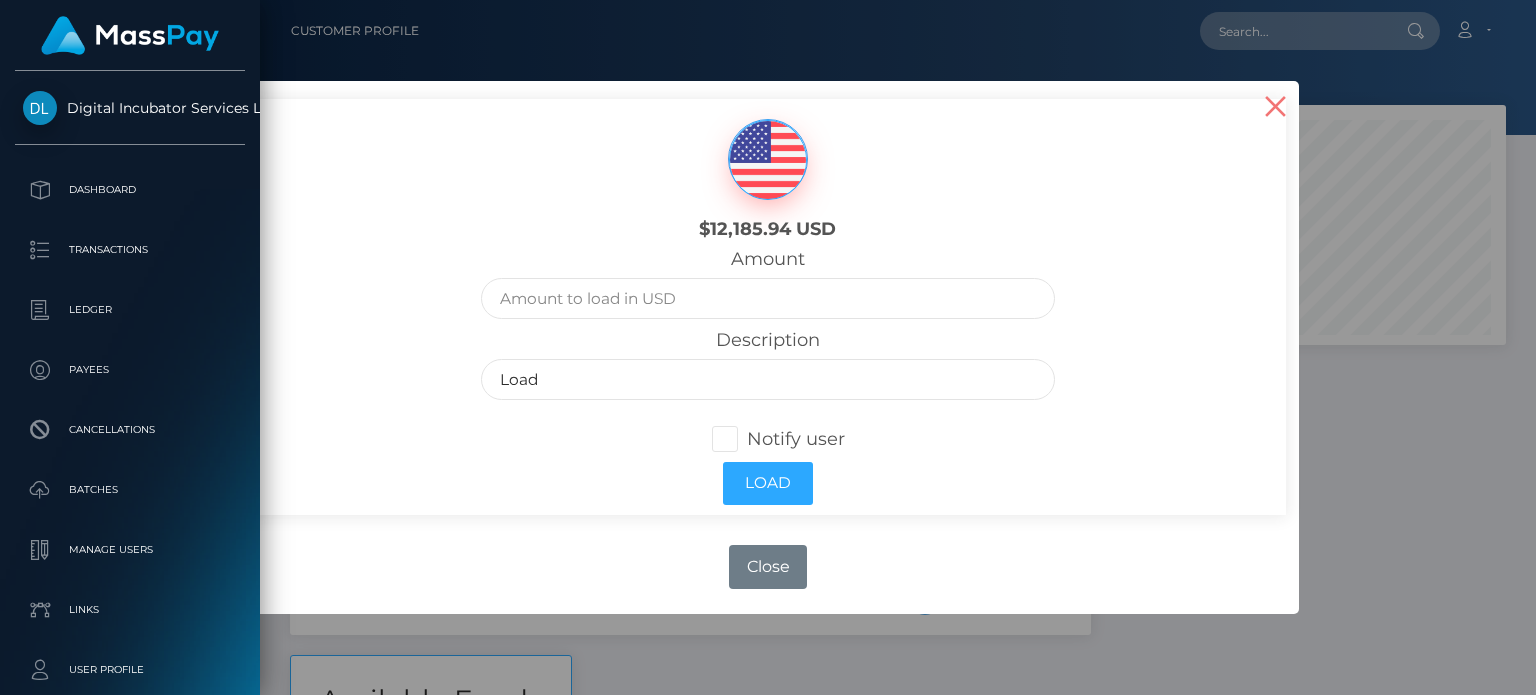 click on "×" at bounding box center (1275, 105) 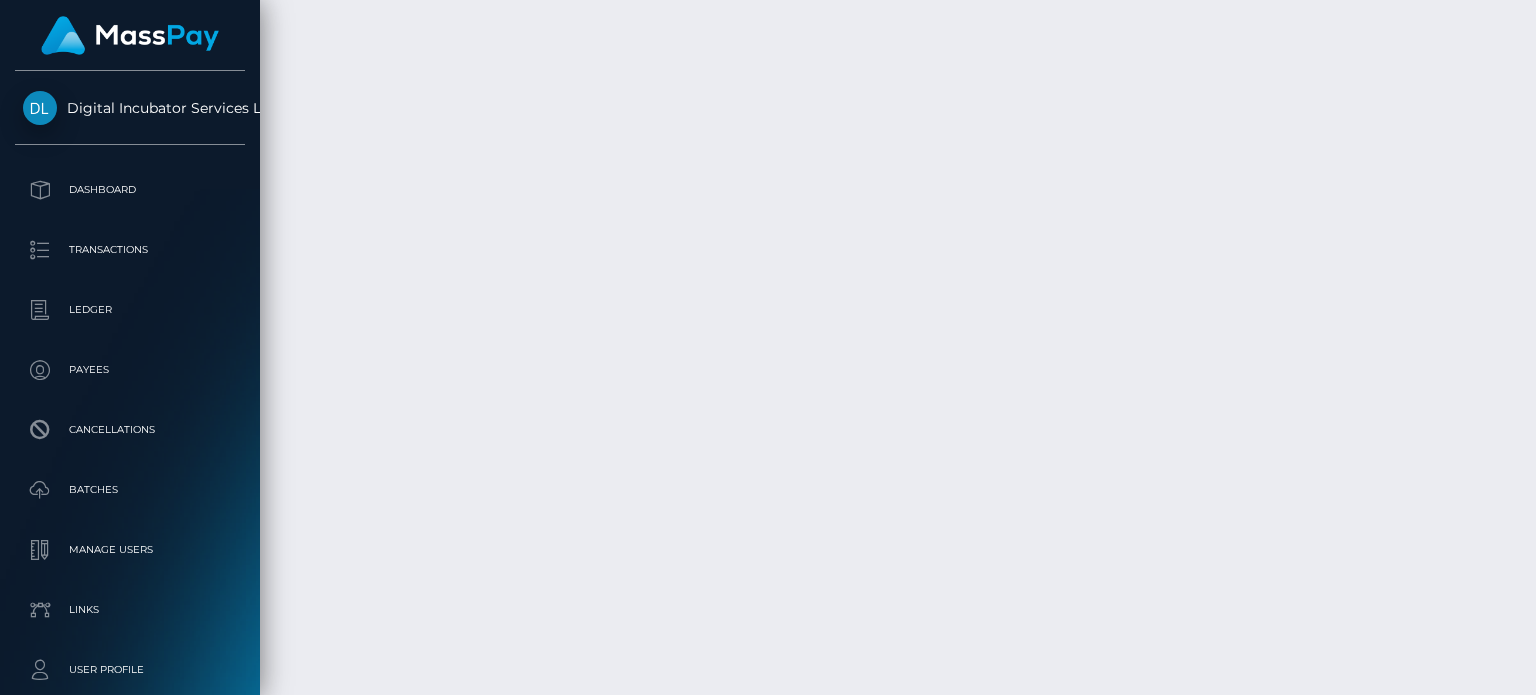 scroll, scrollTop: 3900, scrollLeft: 0, axis: vertical 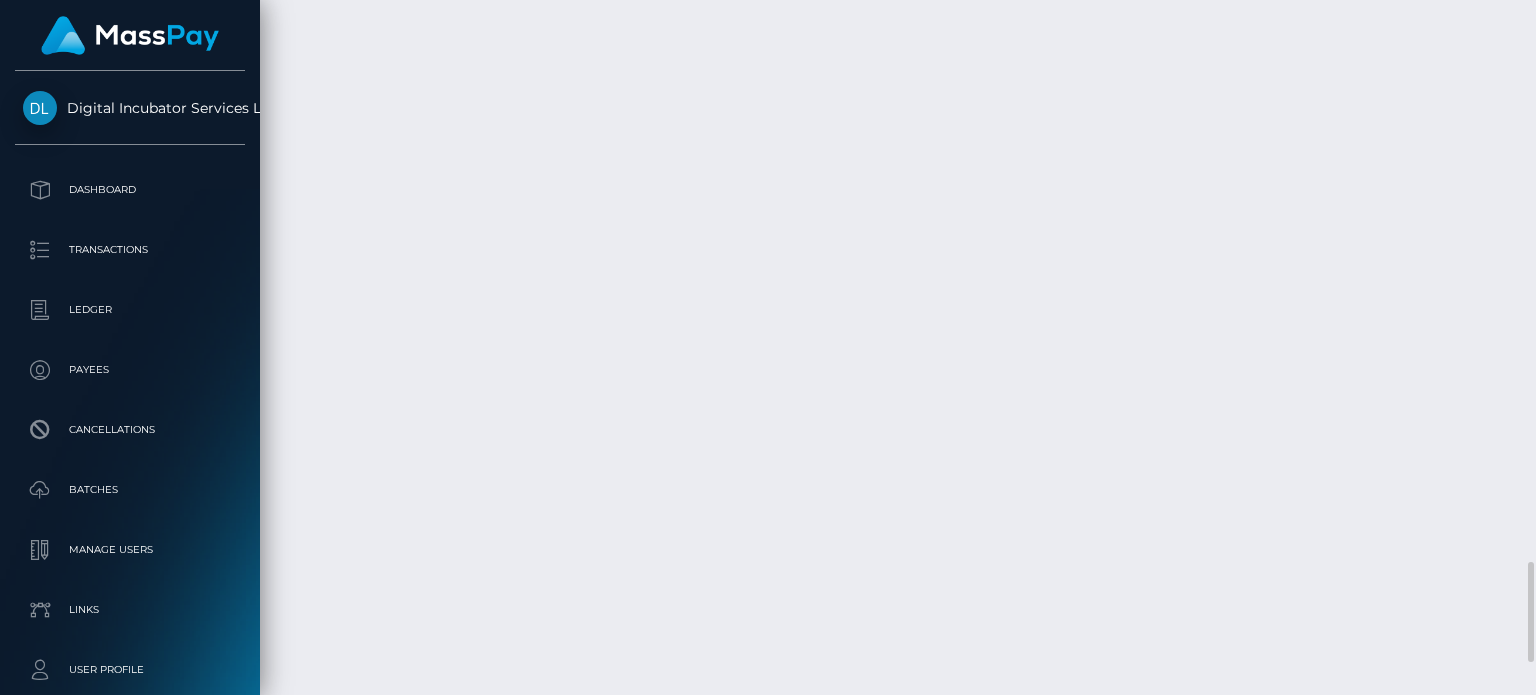 drag, startPoint x: 702, startPoint y: 408, endPoint x: 472, endPoint y: 414, distance: 230.07825 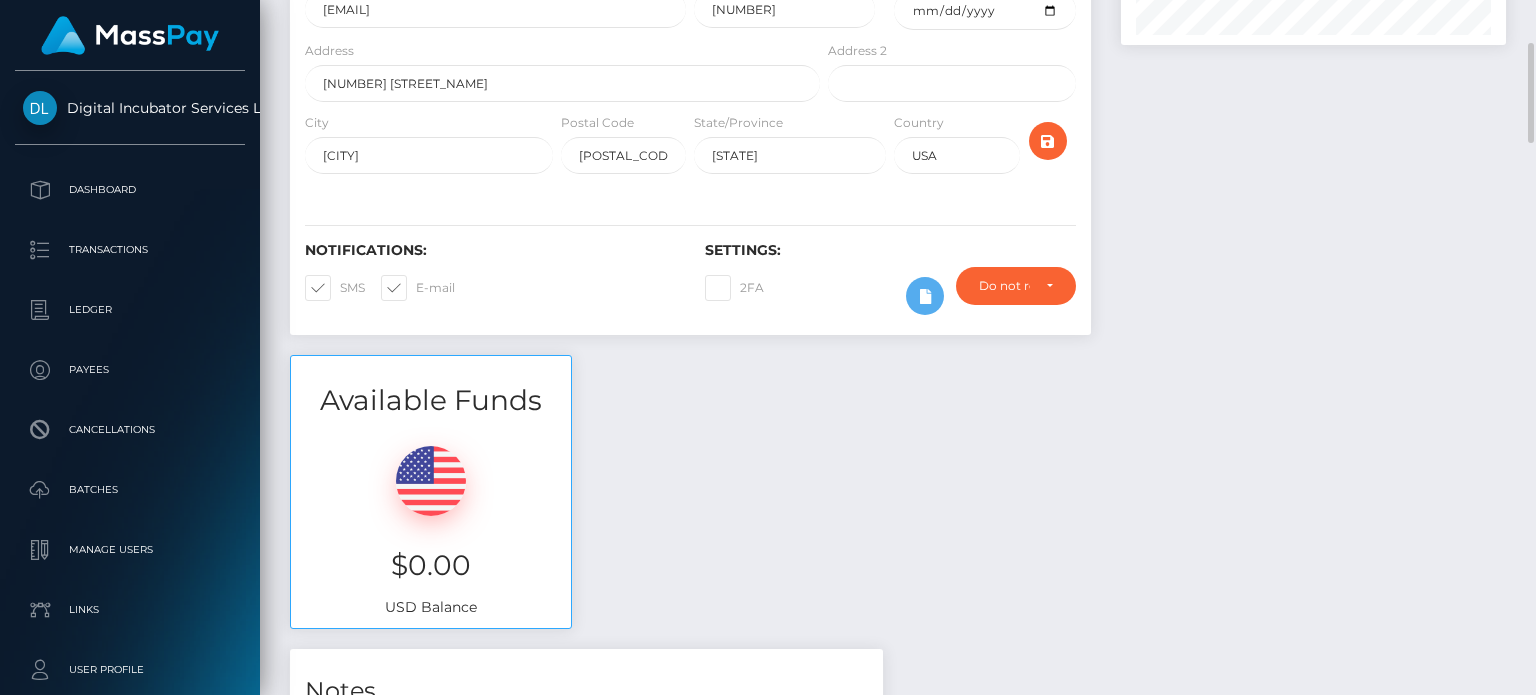 scroll, scrollTop: 0, scrollLeft: 0, axis: both 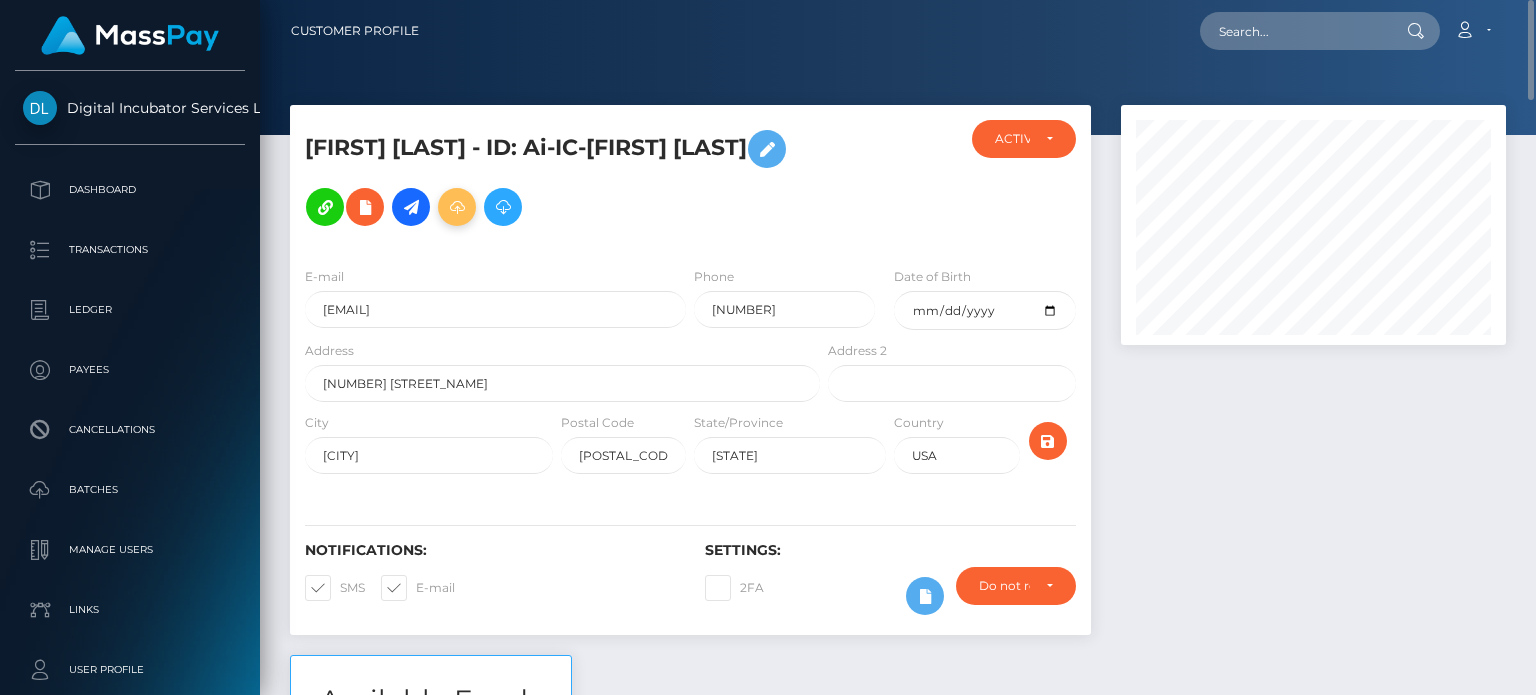 click at bounding box center (457, 207) 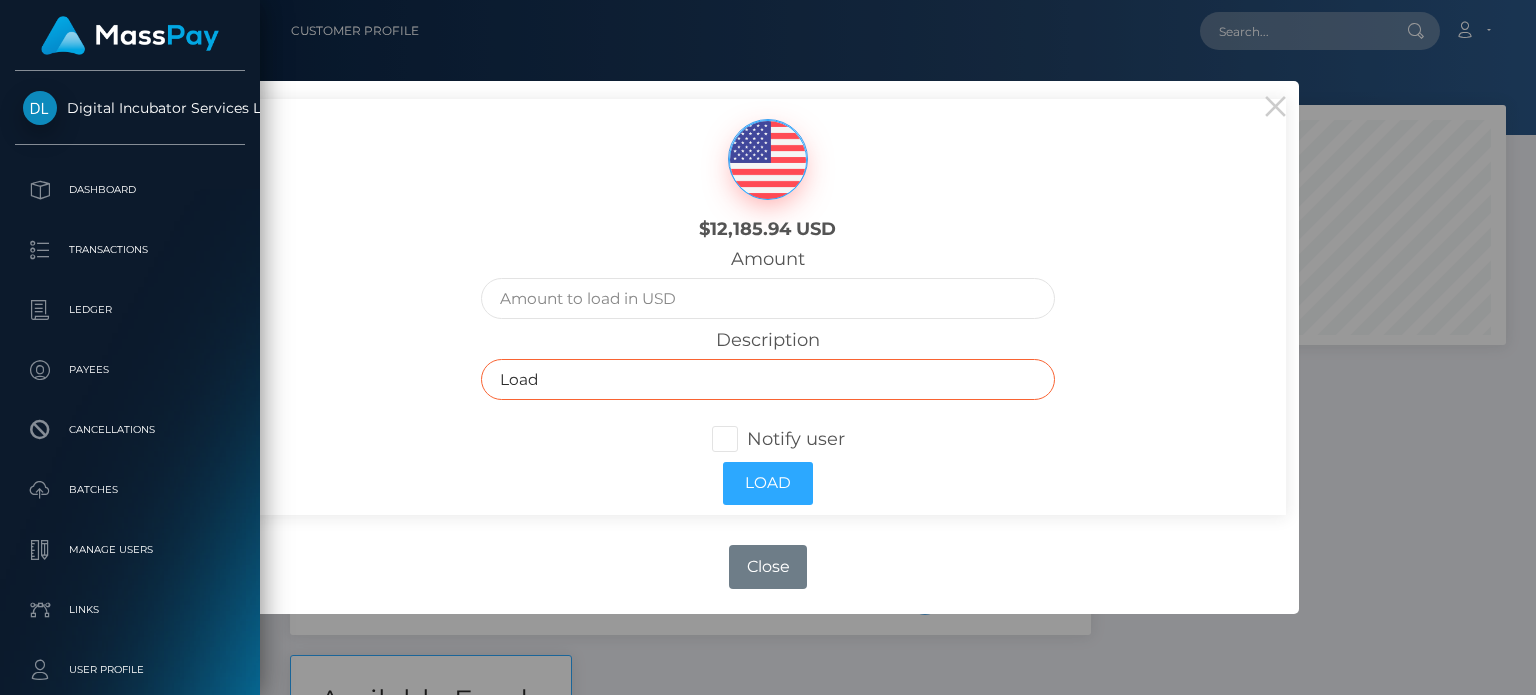 drag, startPoint x: 551, startPoint y: 375, endPoint x: 404, endPoint y: 375, distance: 147 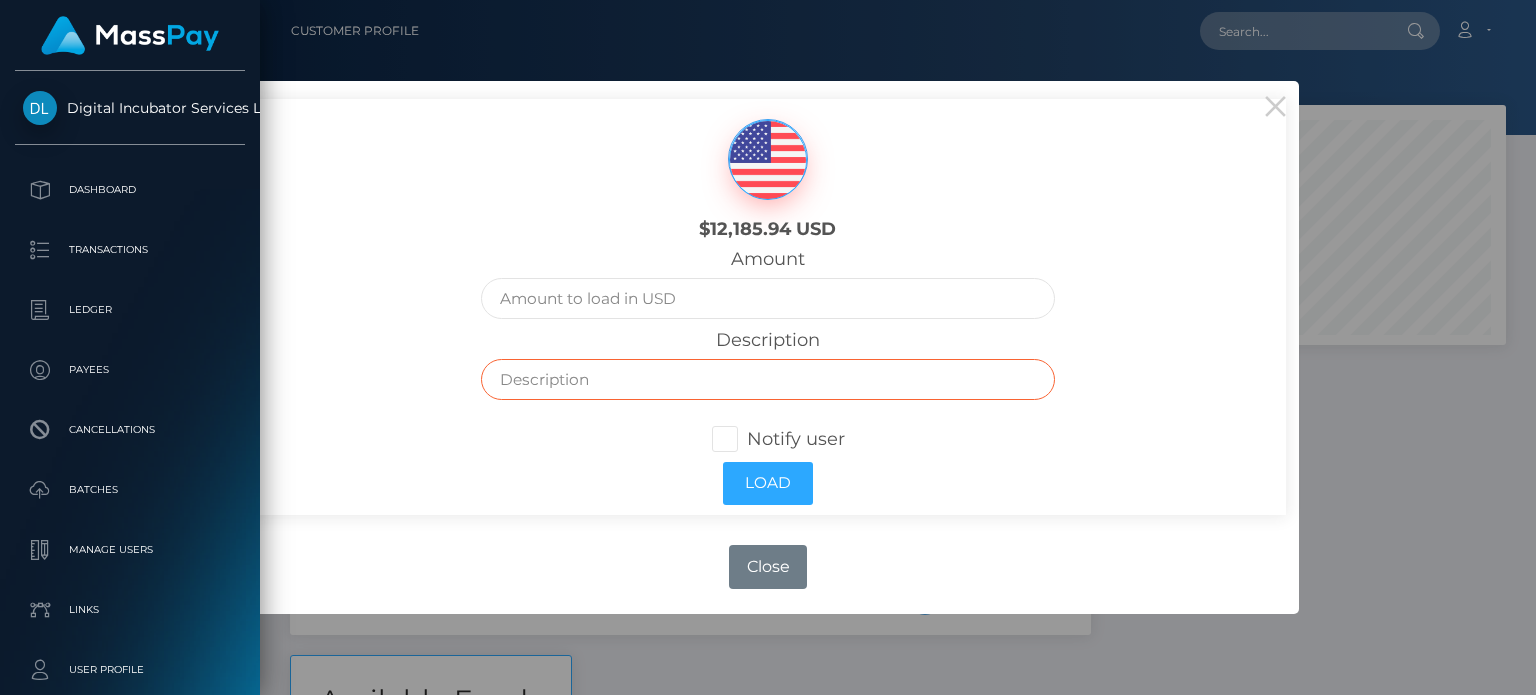 paste on "INVOICE # 003 June 2025 Calls" 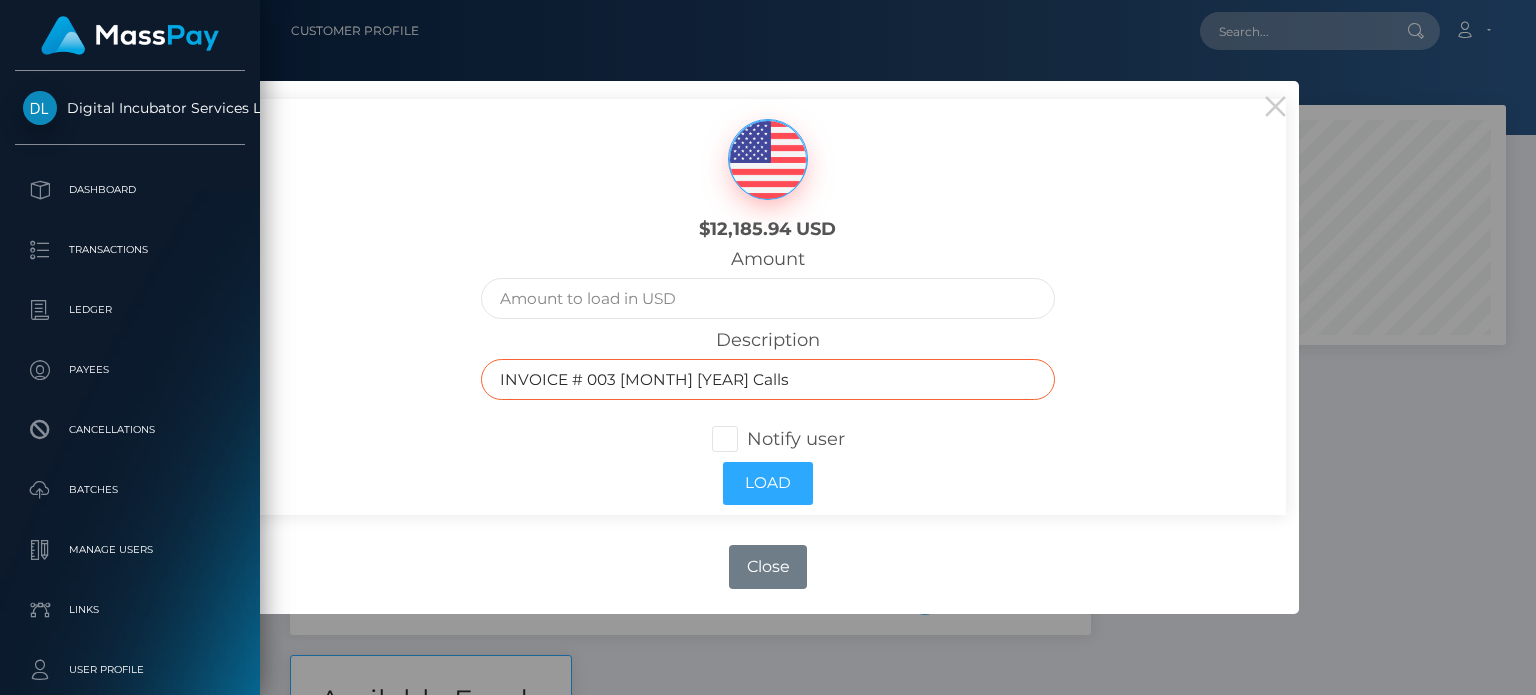 click on "INVOICE # 003 June 2025 Calls" at bounding box center (768, 379) 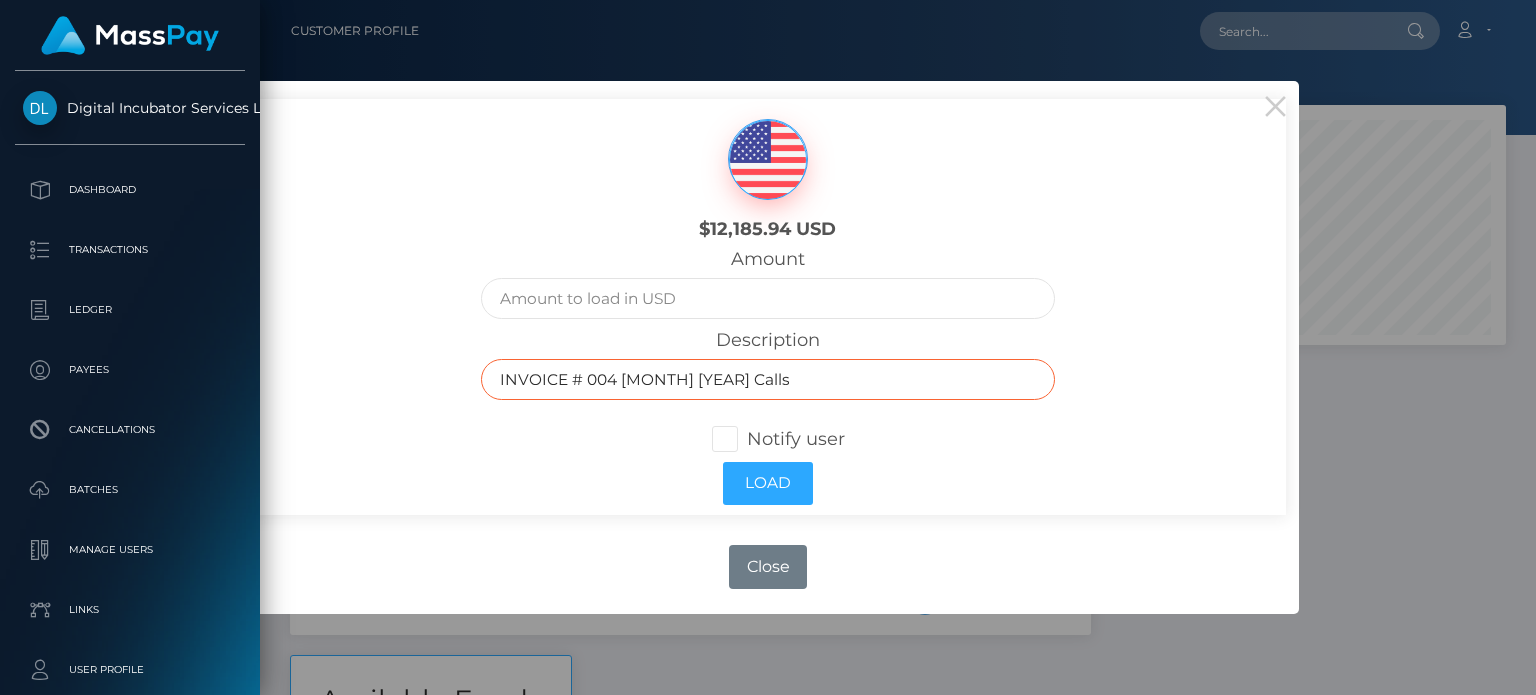 type on "INVOICE # 004 July 2025 Calls" 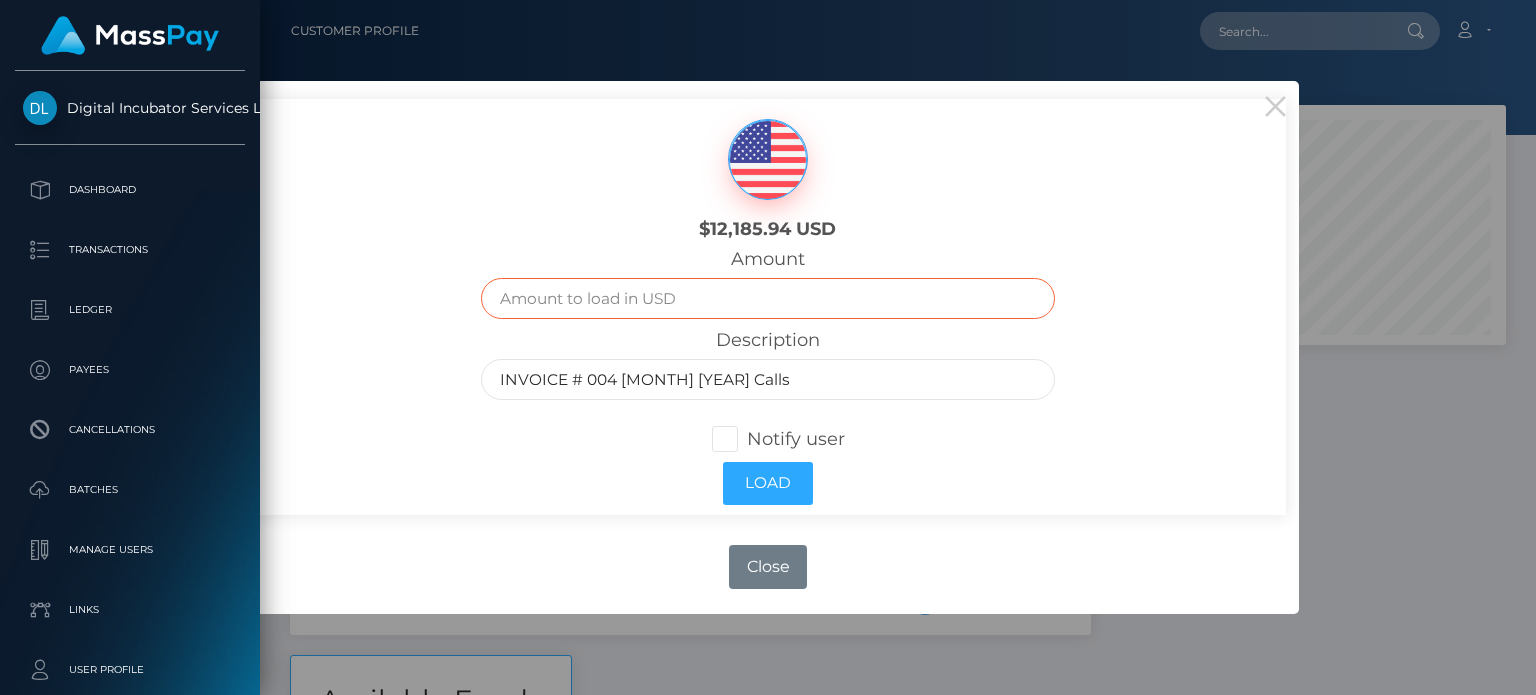 click at bounding box center [768, 298] 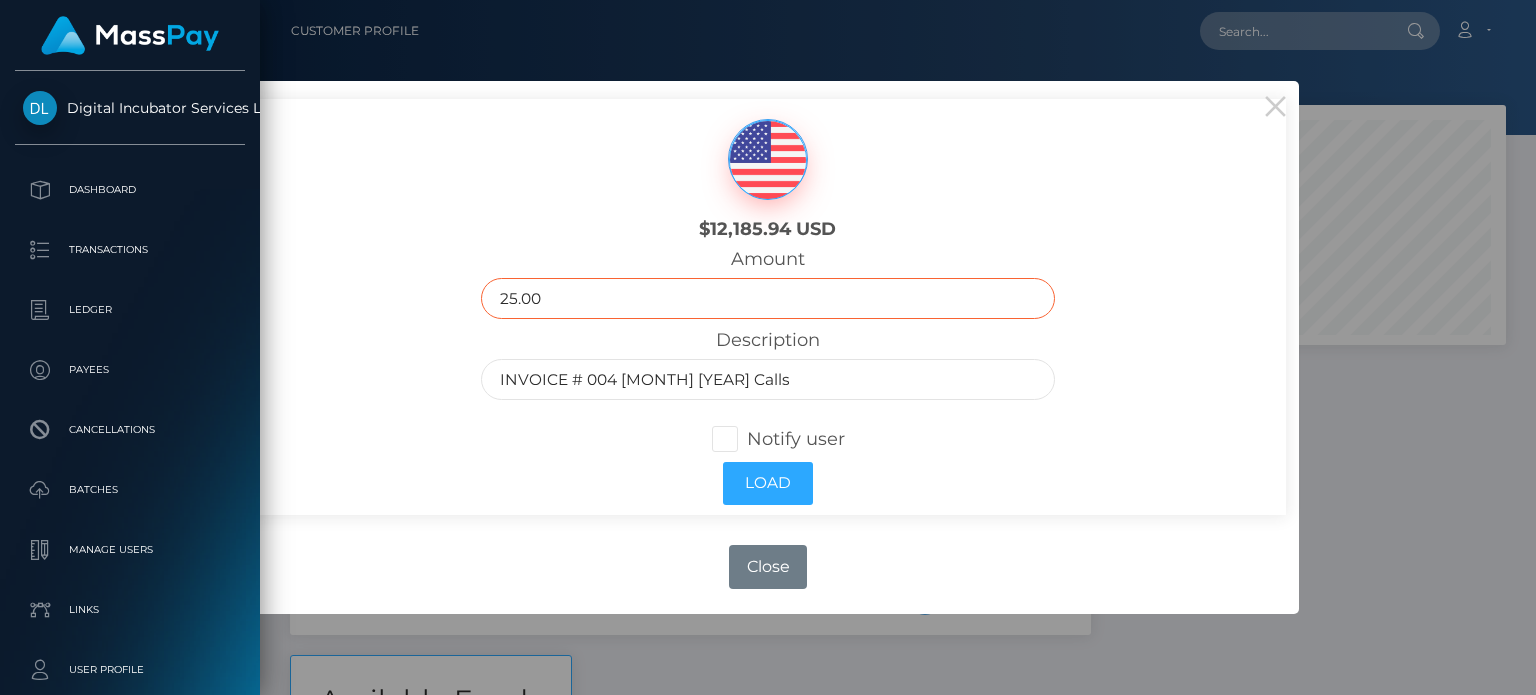 type on "25.00" 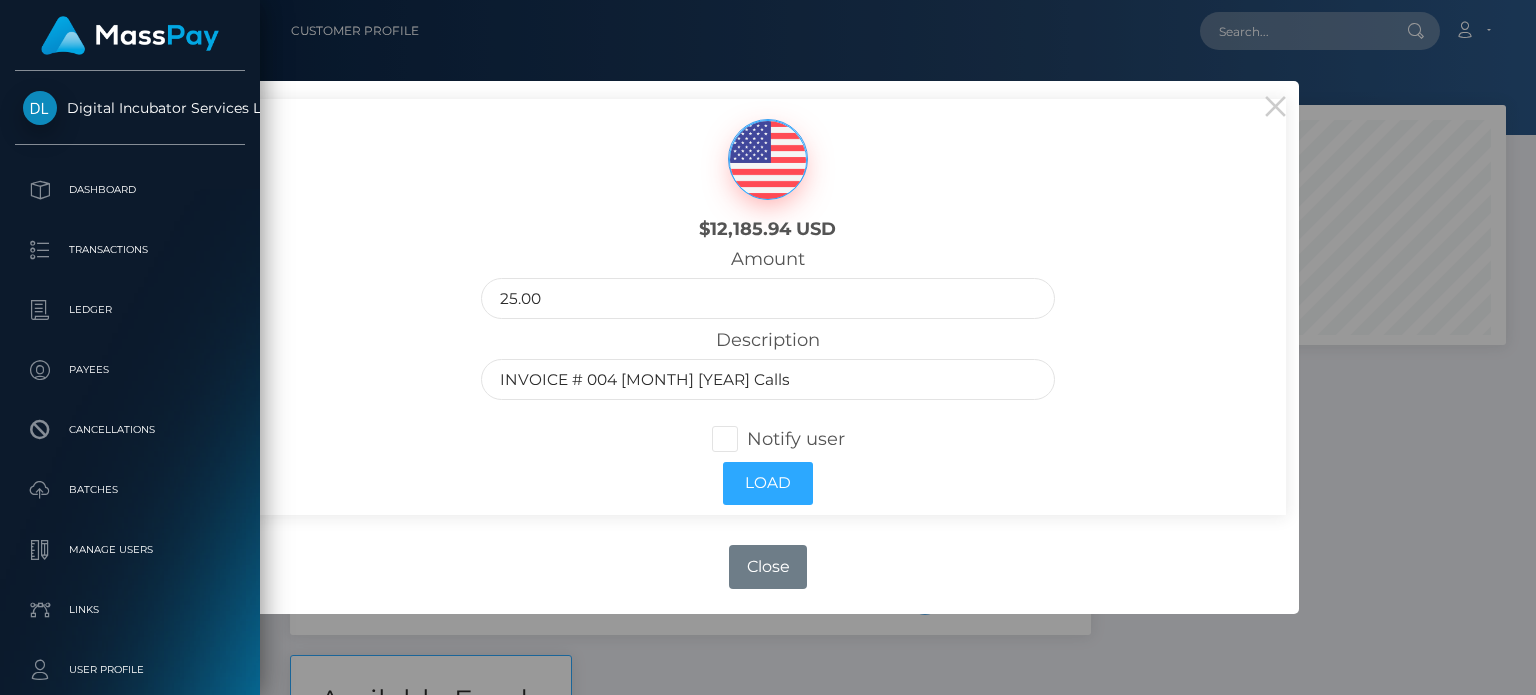 click at bounding box center [747, 439] 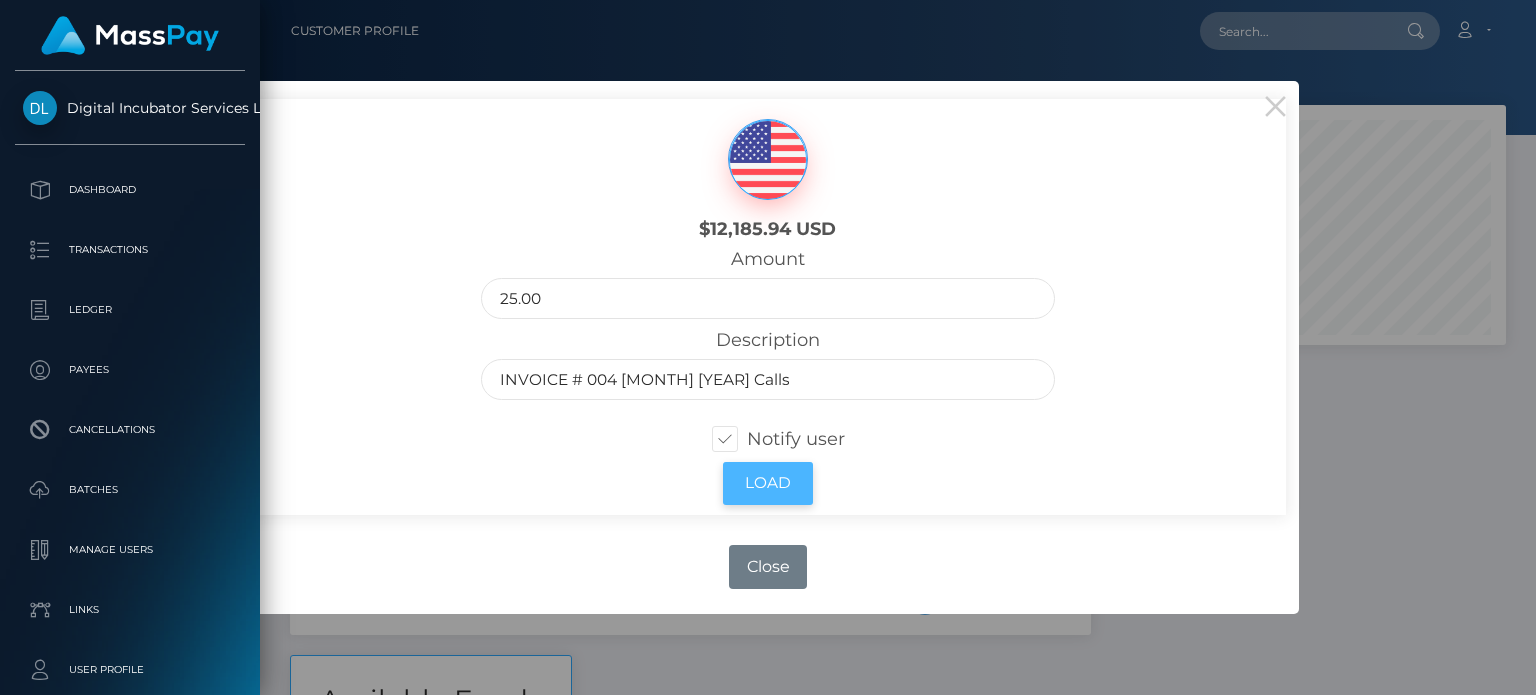 click on "Load" at bounding box center [768, 483] 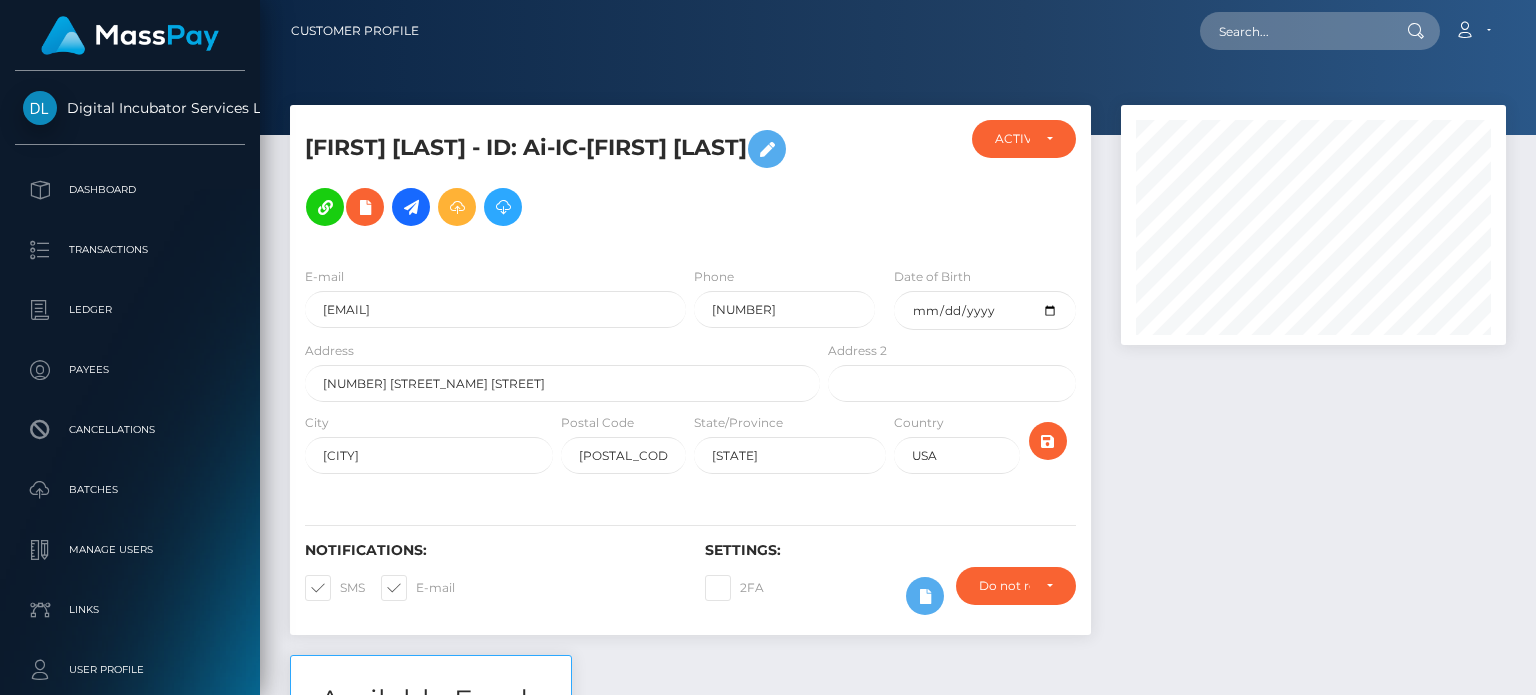 scroll, scrollTop: 0, scrollLeft: 0, axis: both 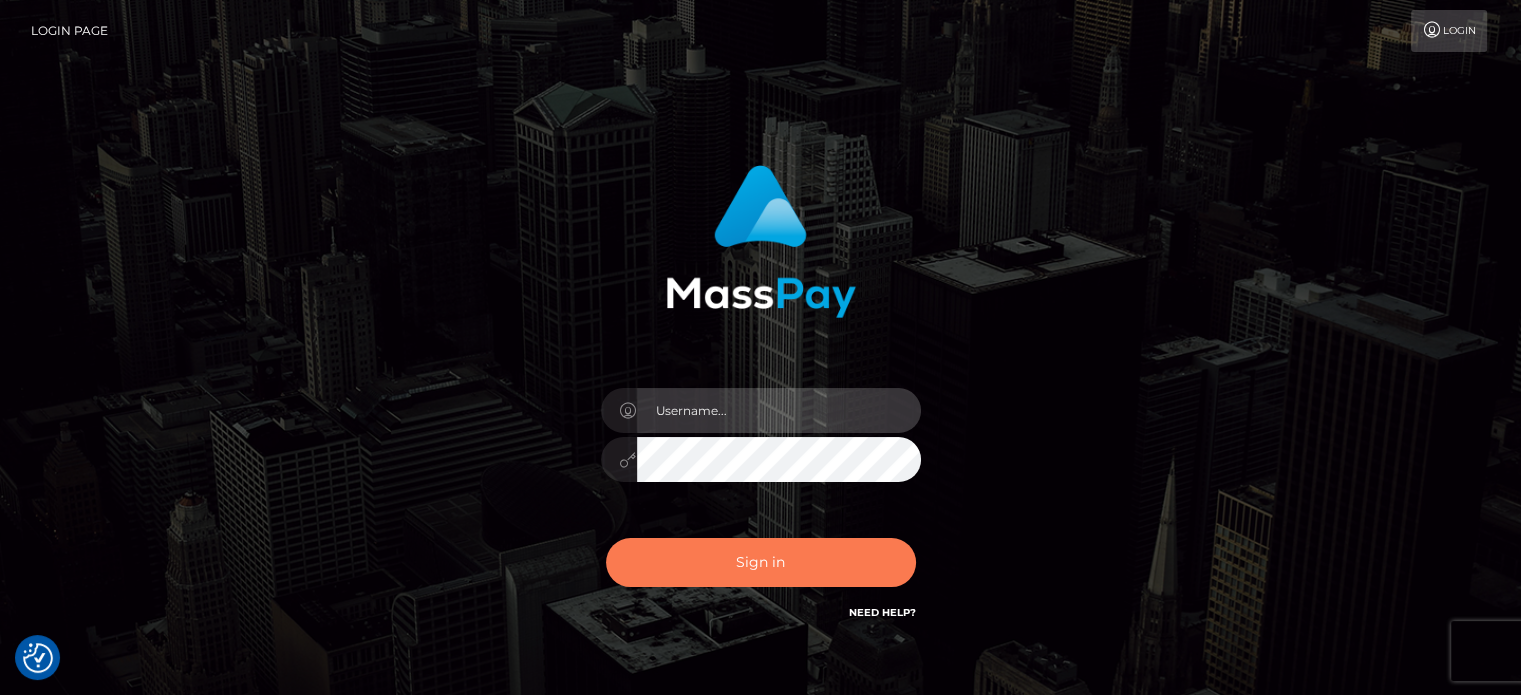 type on "kristy.ai" 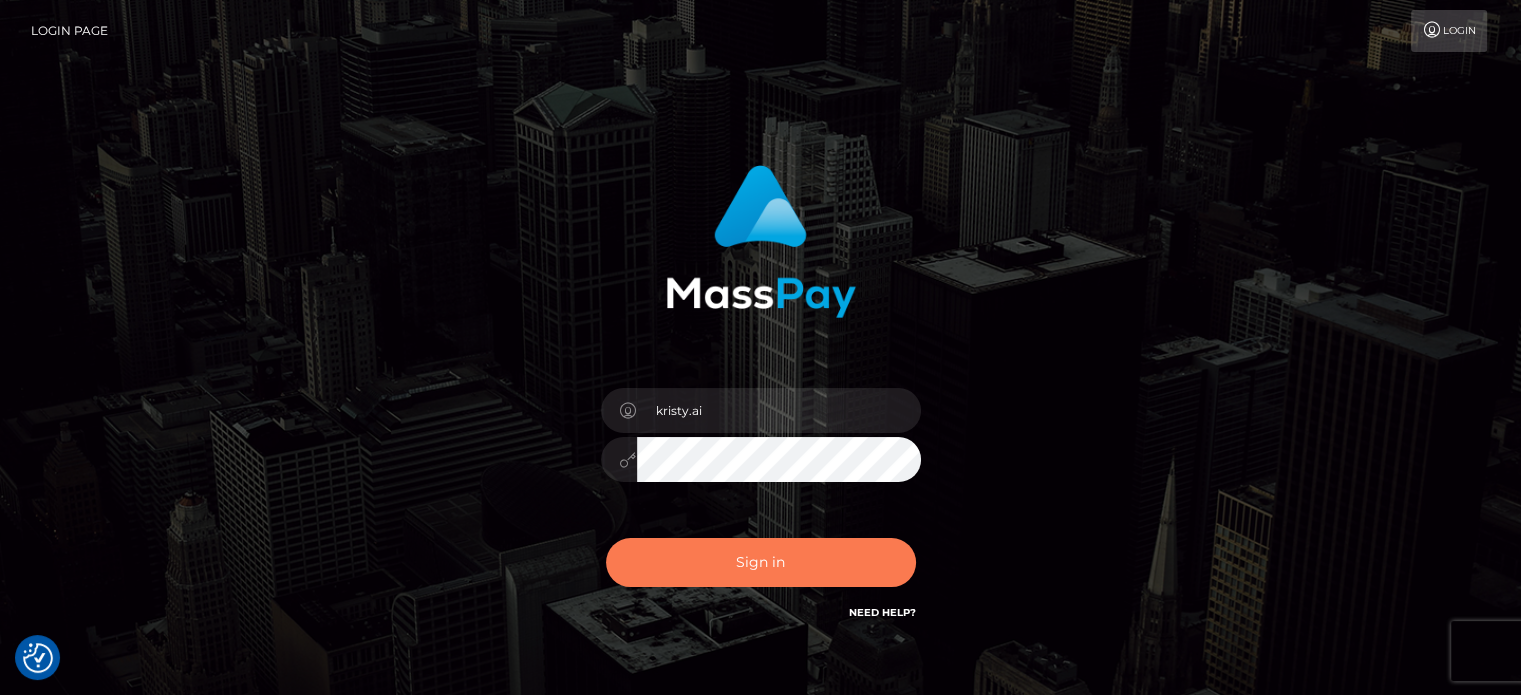 click on "Sign in" at bounding box center (761, 562) 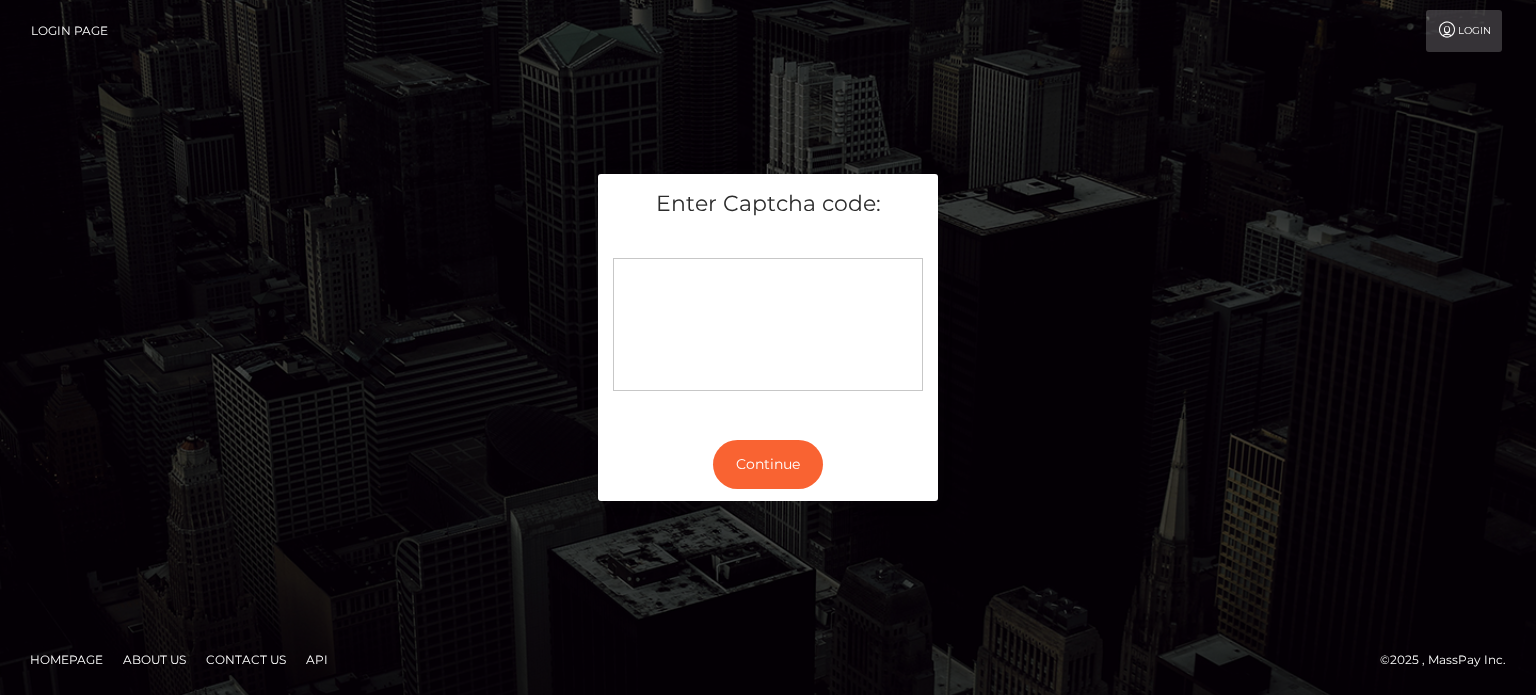 scroll, scrollTop: 0, scrollLeft: 0, axis: both 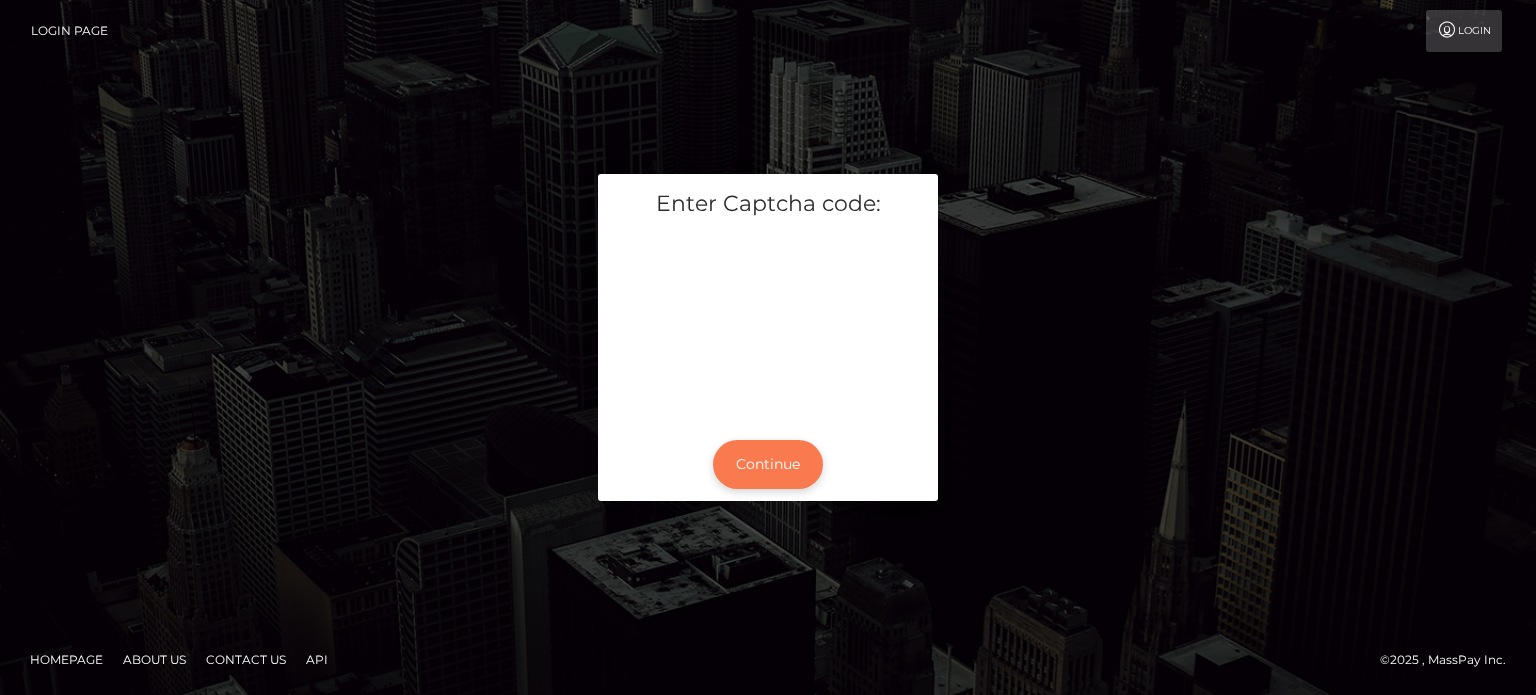 click on "Continue" at bounding box center [768, 464] 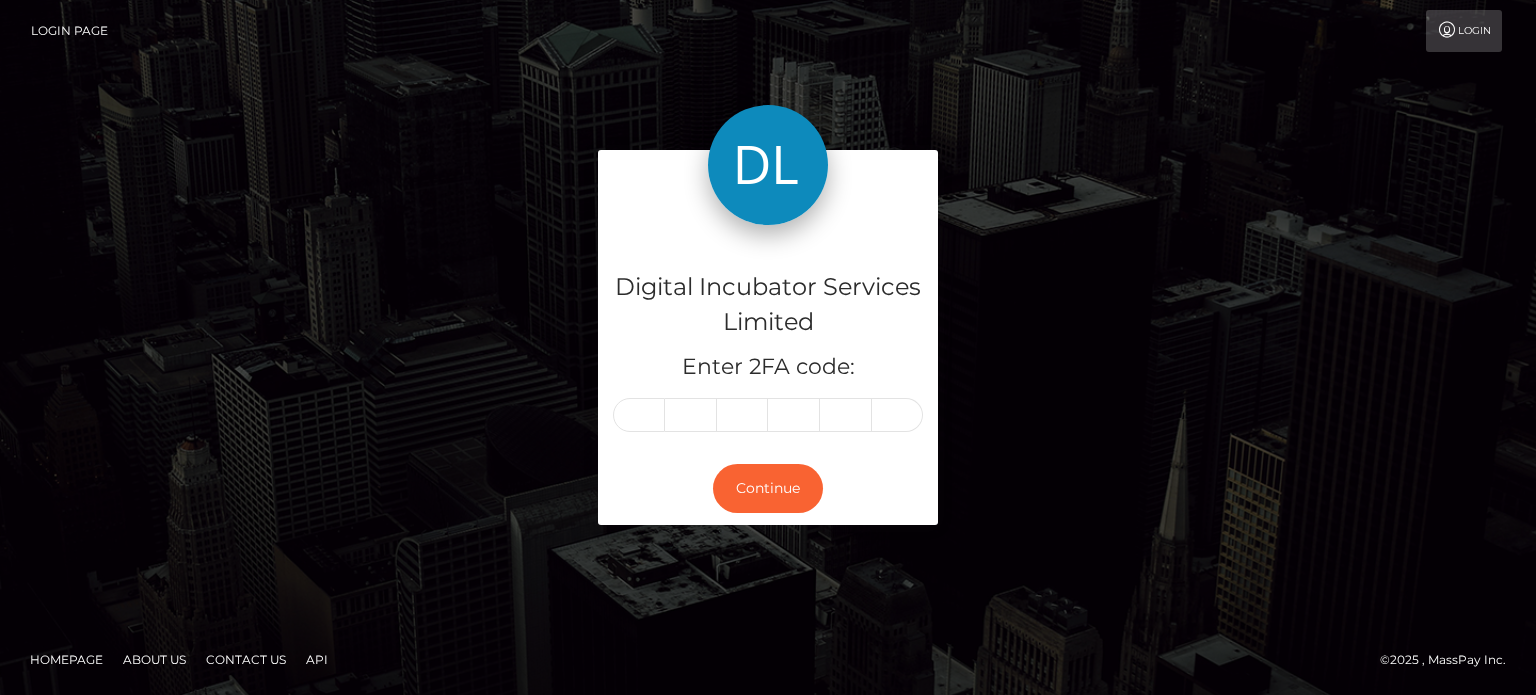 scroll, scrollTop: 0, scrollLeft: 0, axis: both 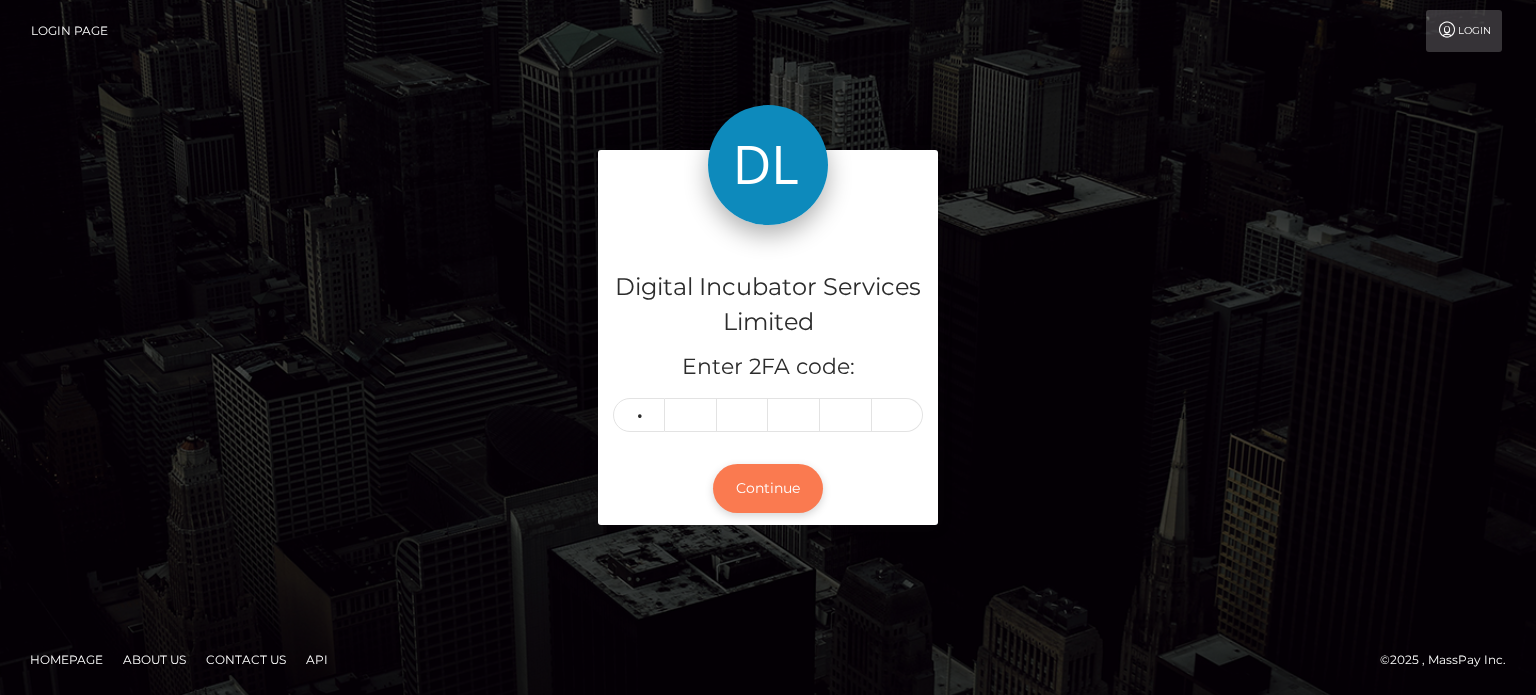 type on "0" 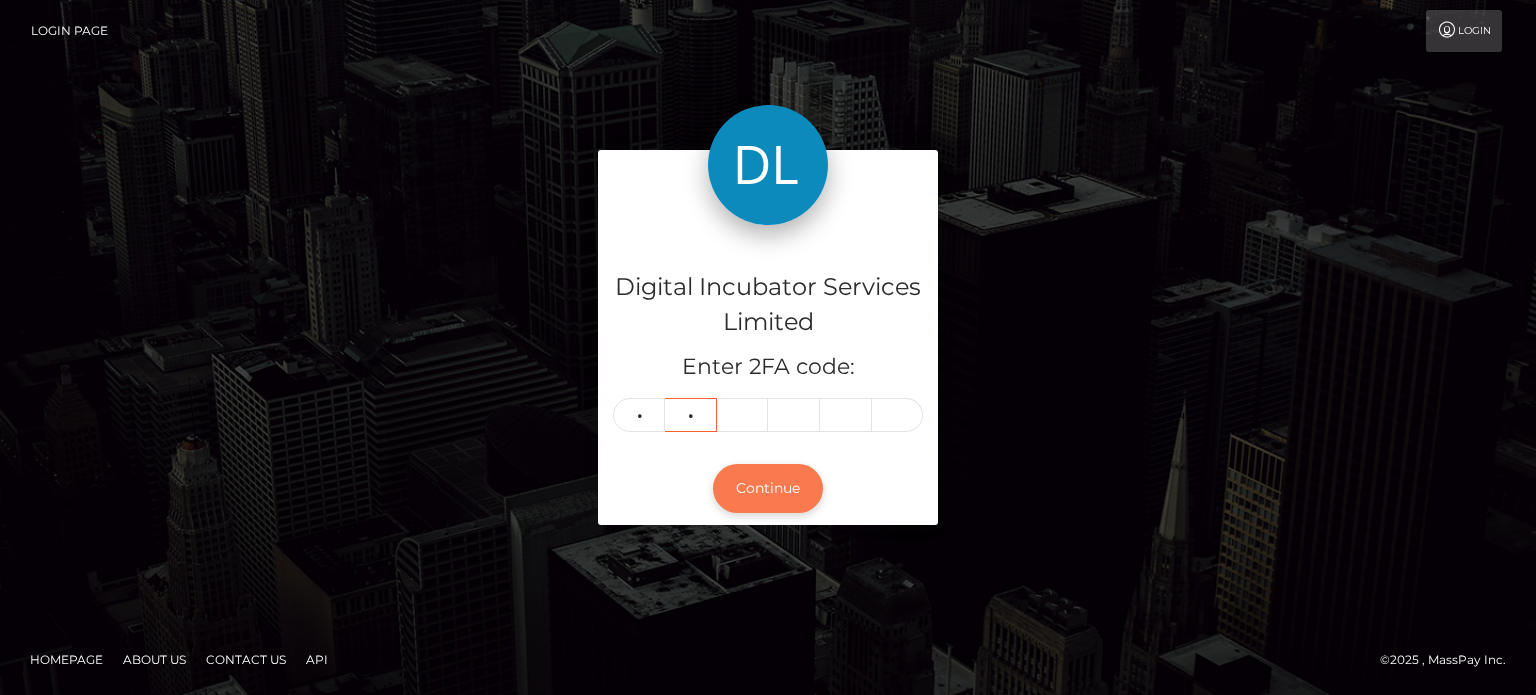 type on "8" 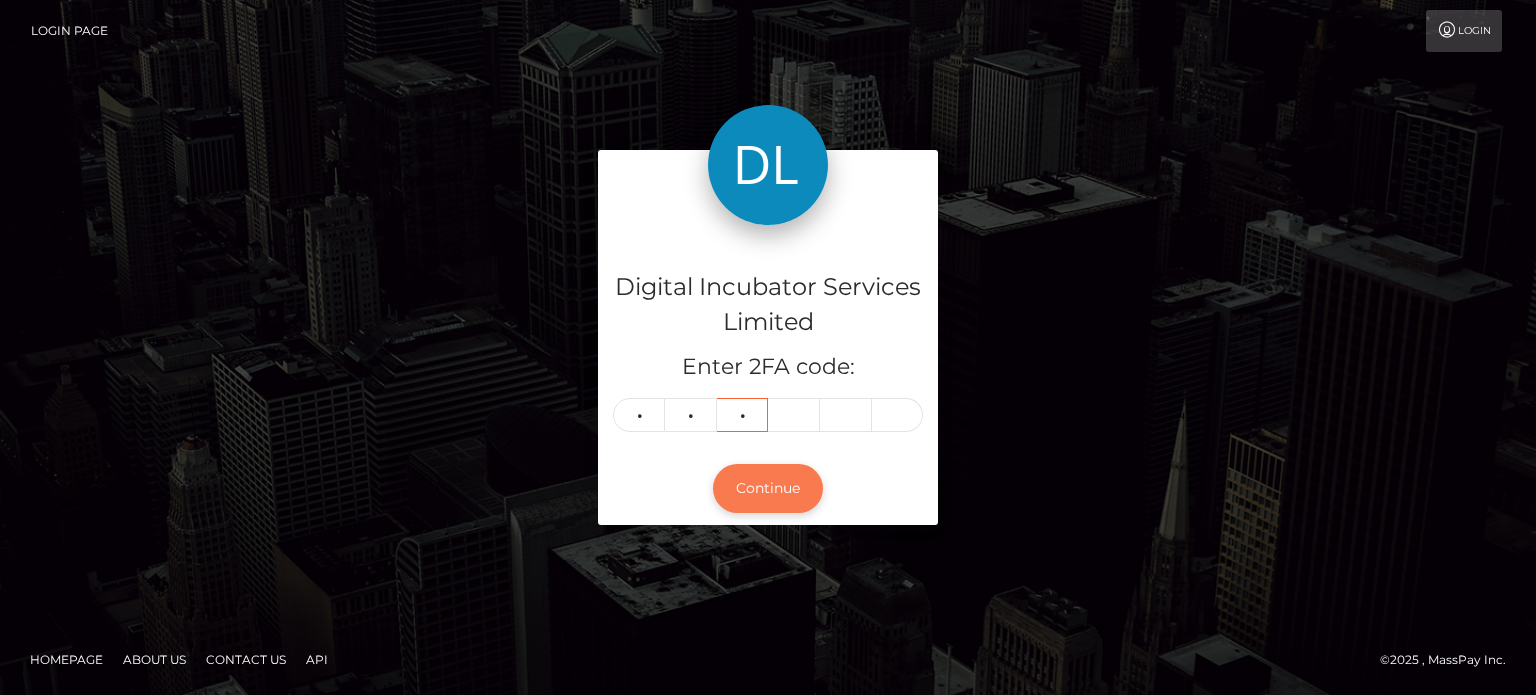 type on "8" 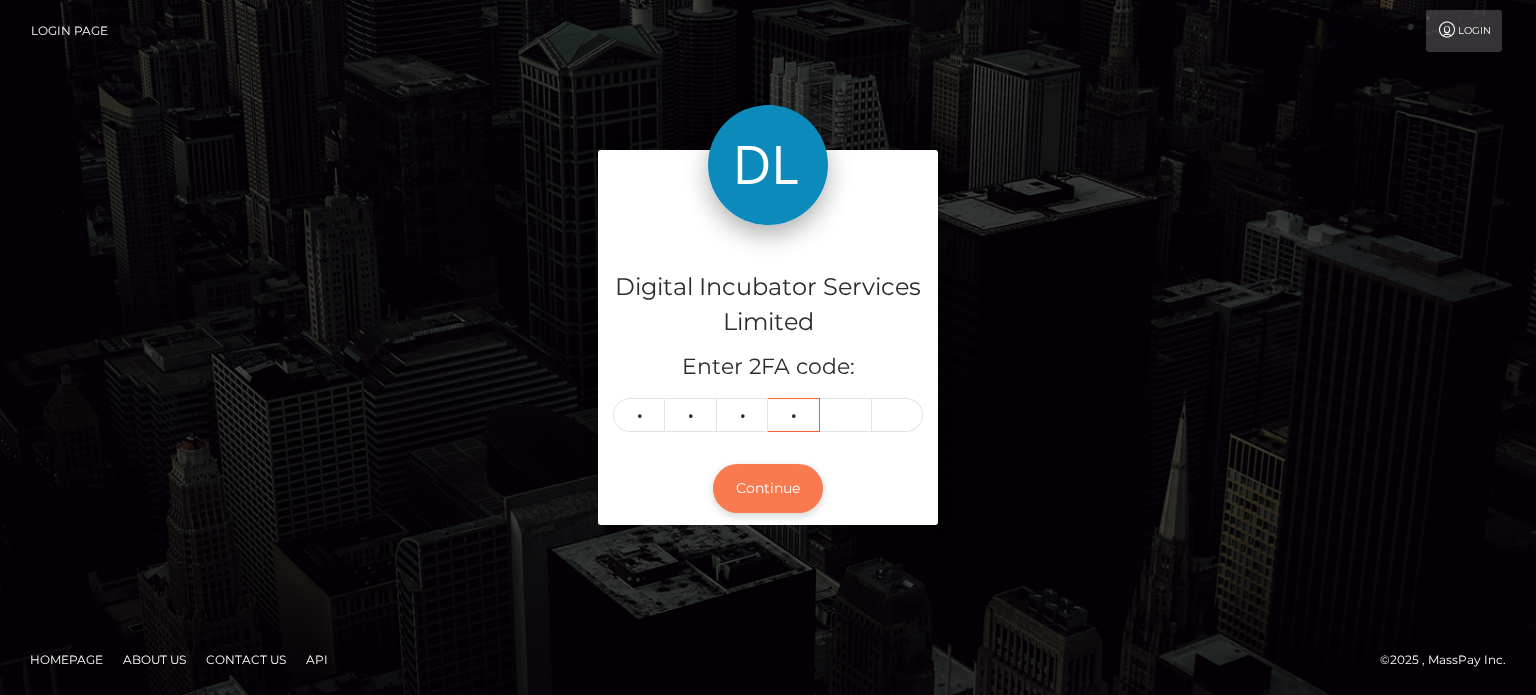 type on "3" 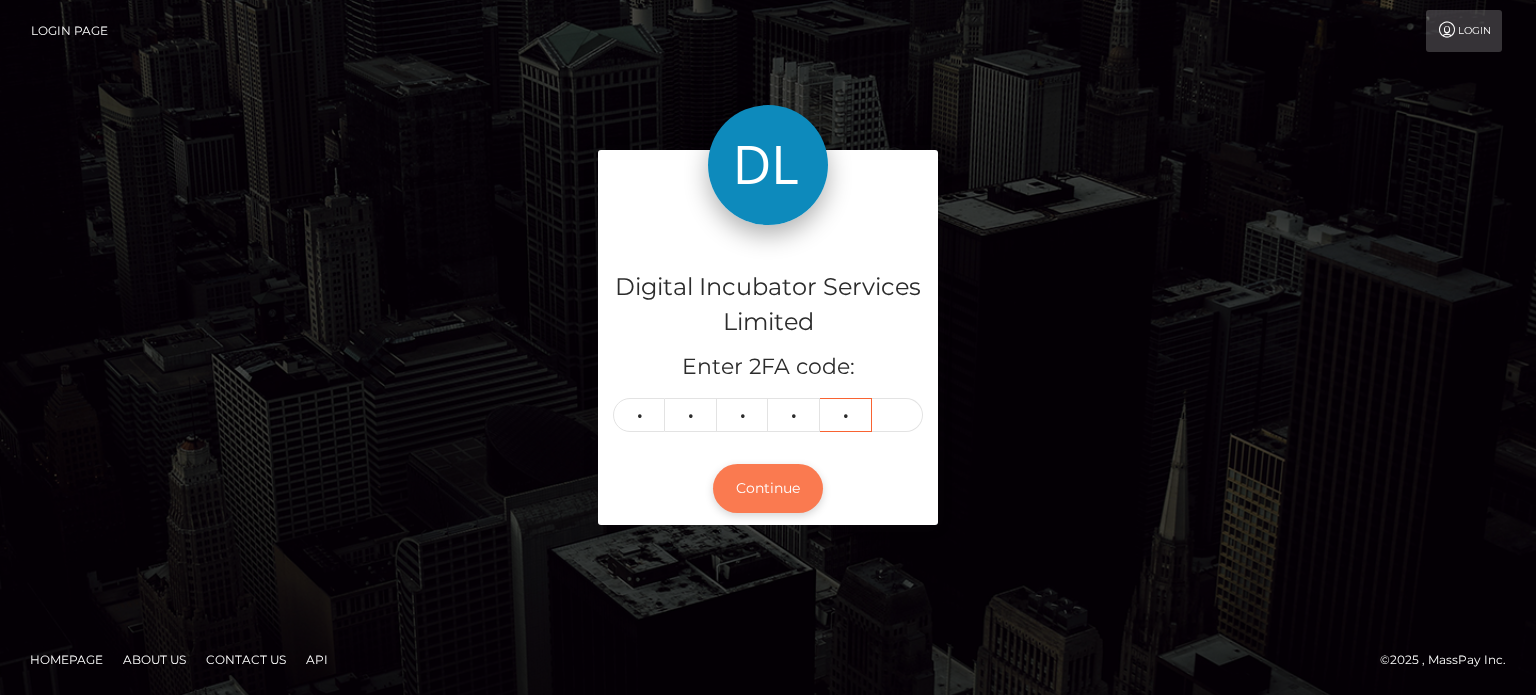 type on "0" 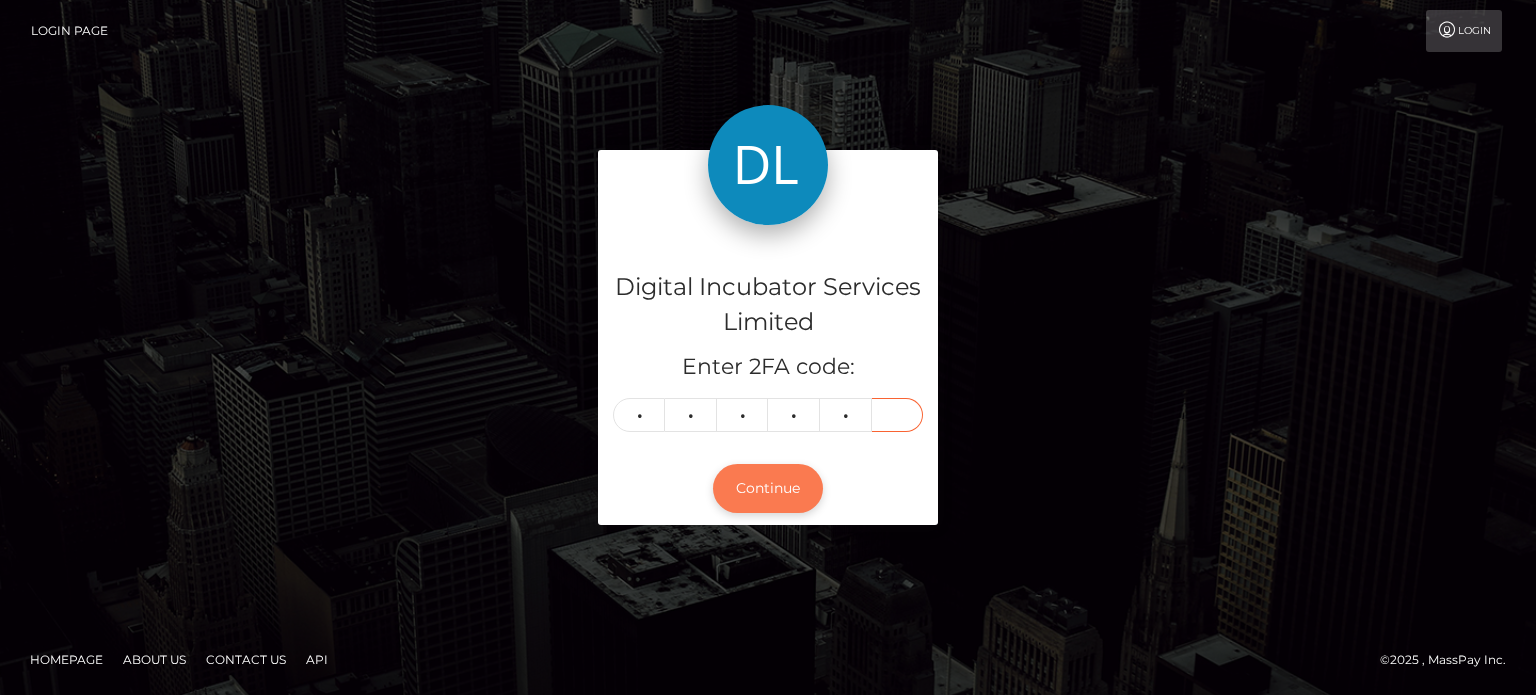 type on "2" 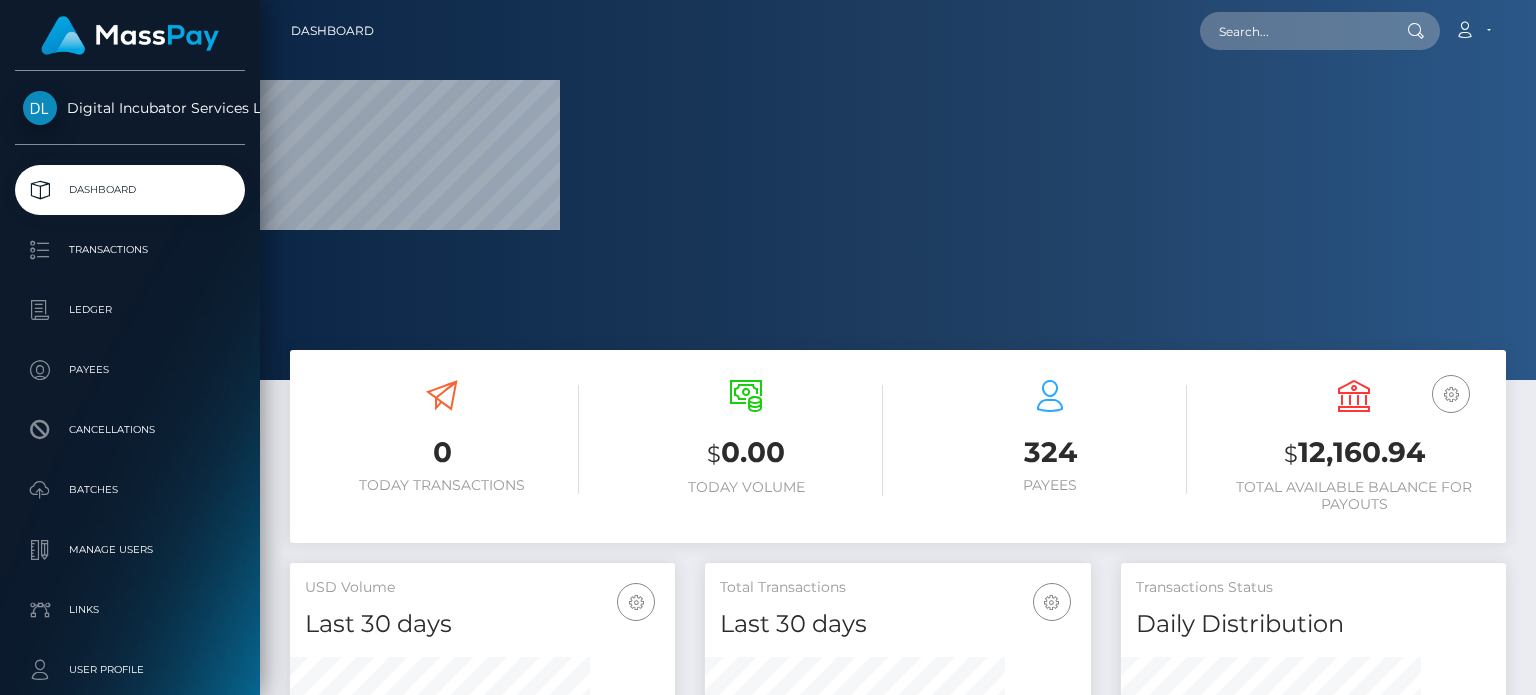 scroll, scrollTop: 0, scrollLeft: 0, axis: both 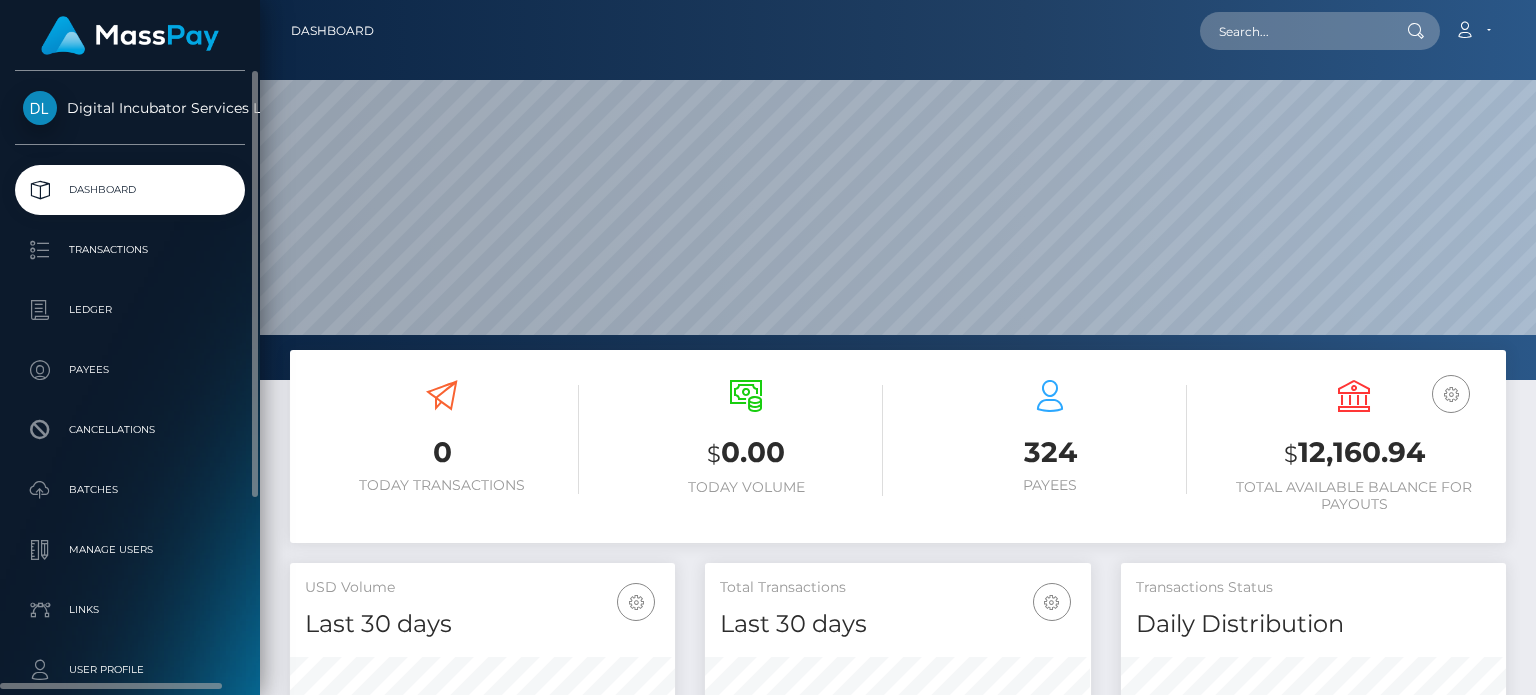 click on "Dashboard" at bounding box center (130, 190) 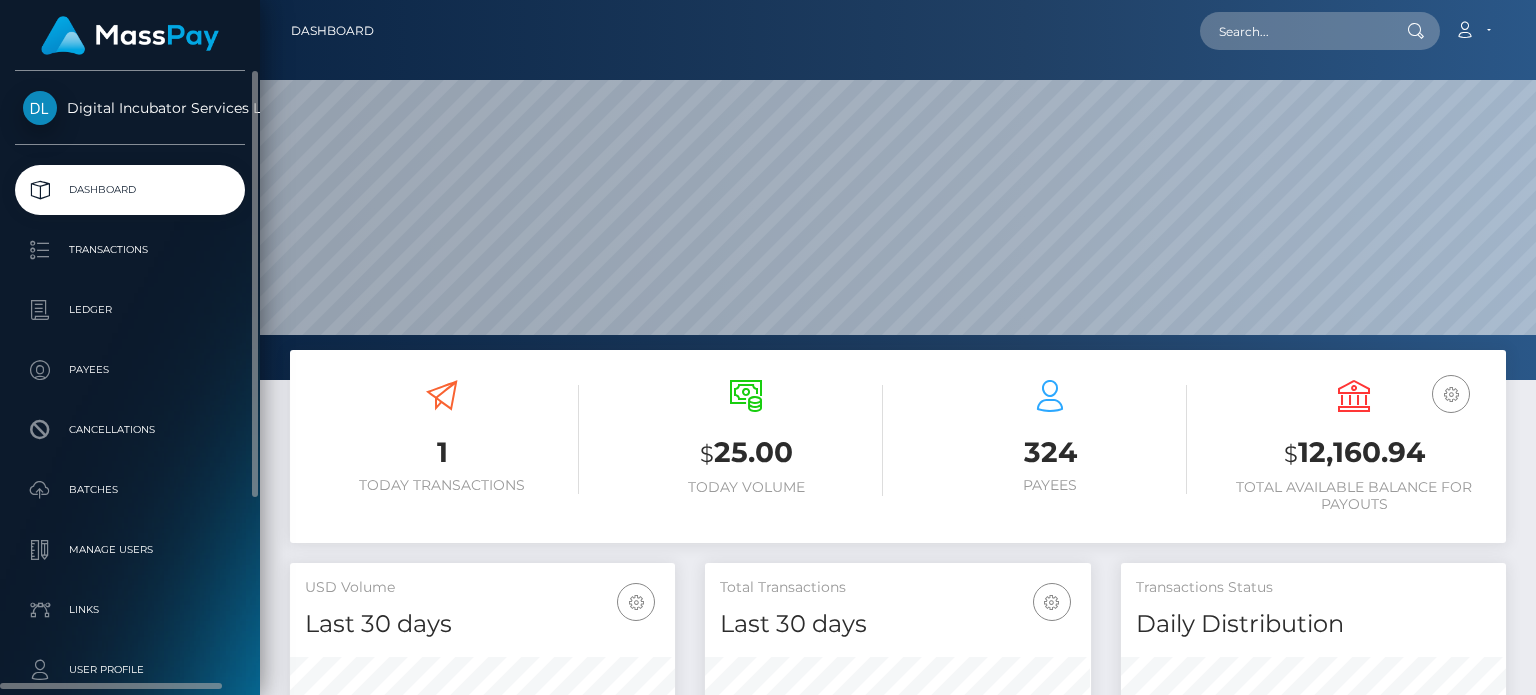 scroll, scrollTop: 0, scrollLeft: 0, axis: both 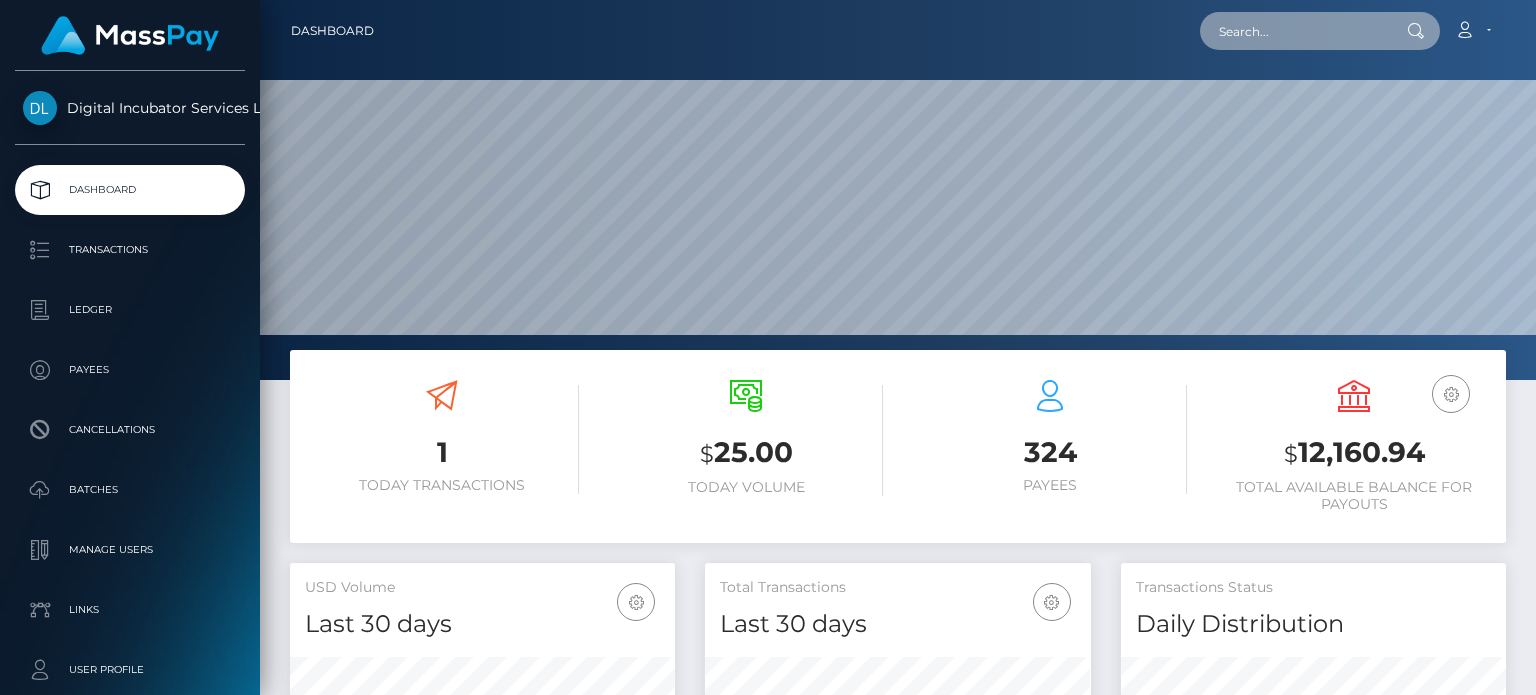 click at bounding box center (1294, 31) 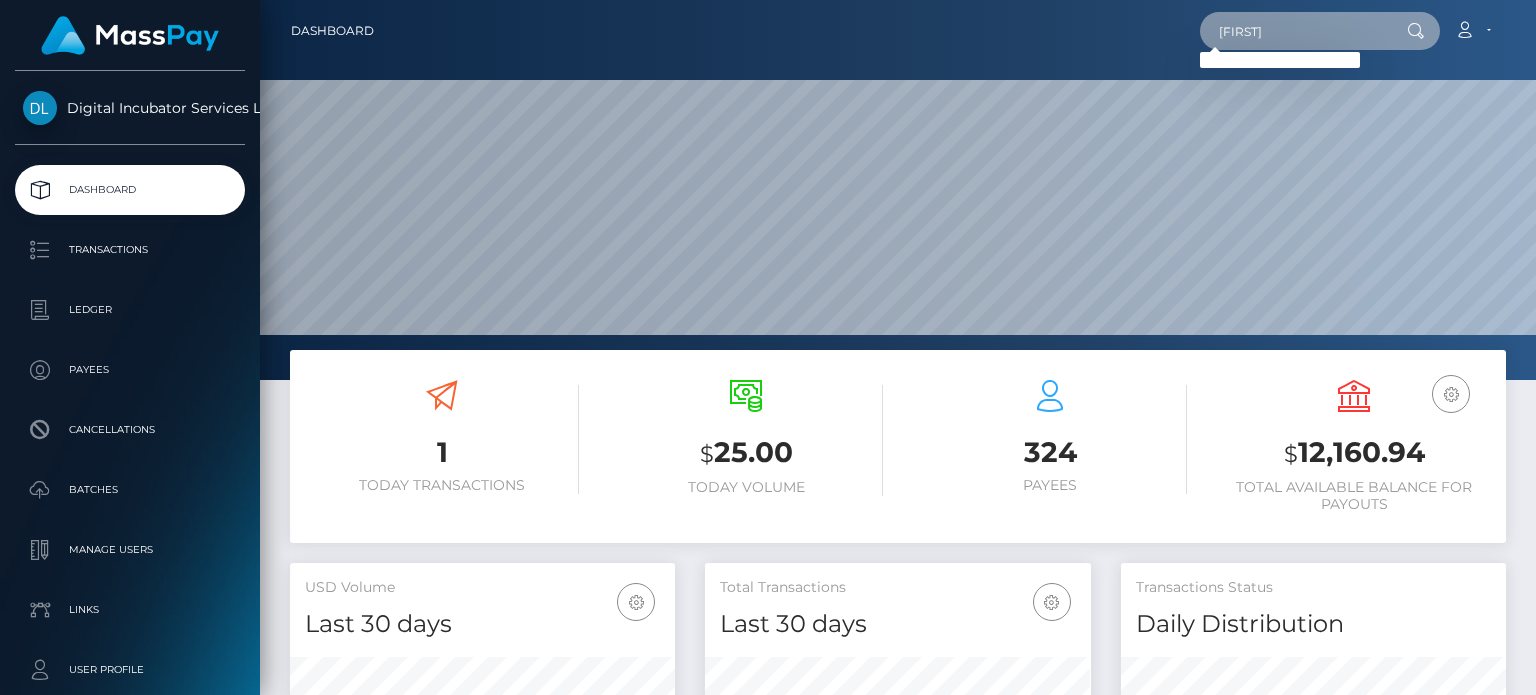 click on "[FIRST]" at bounding box center (1294, 31) 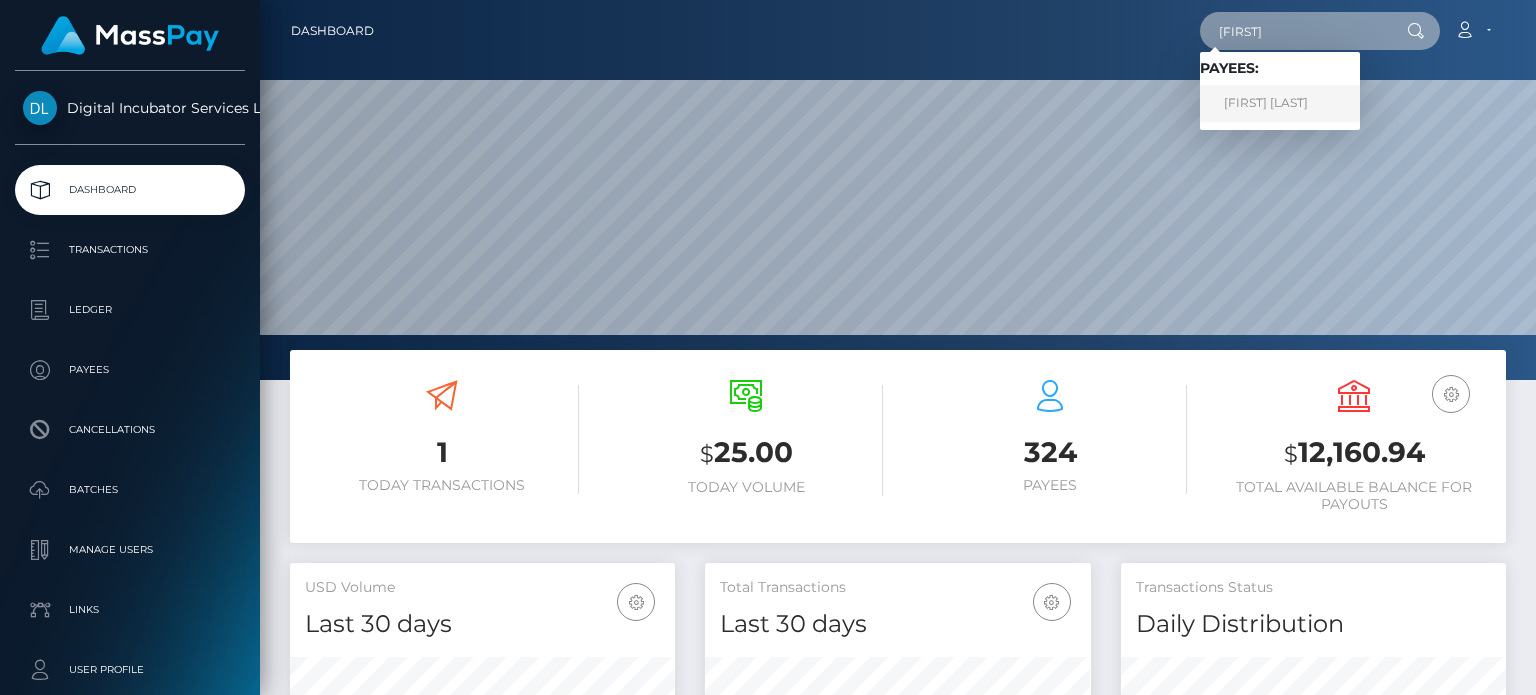 type on "Abigail" 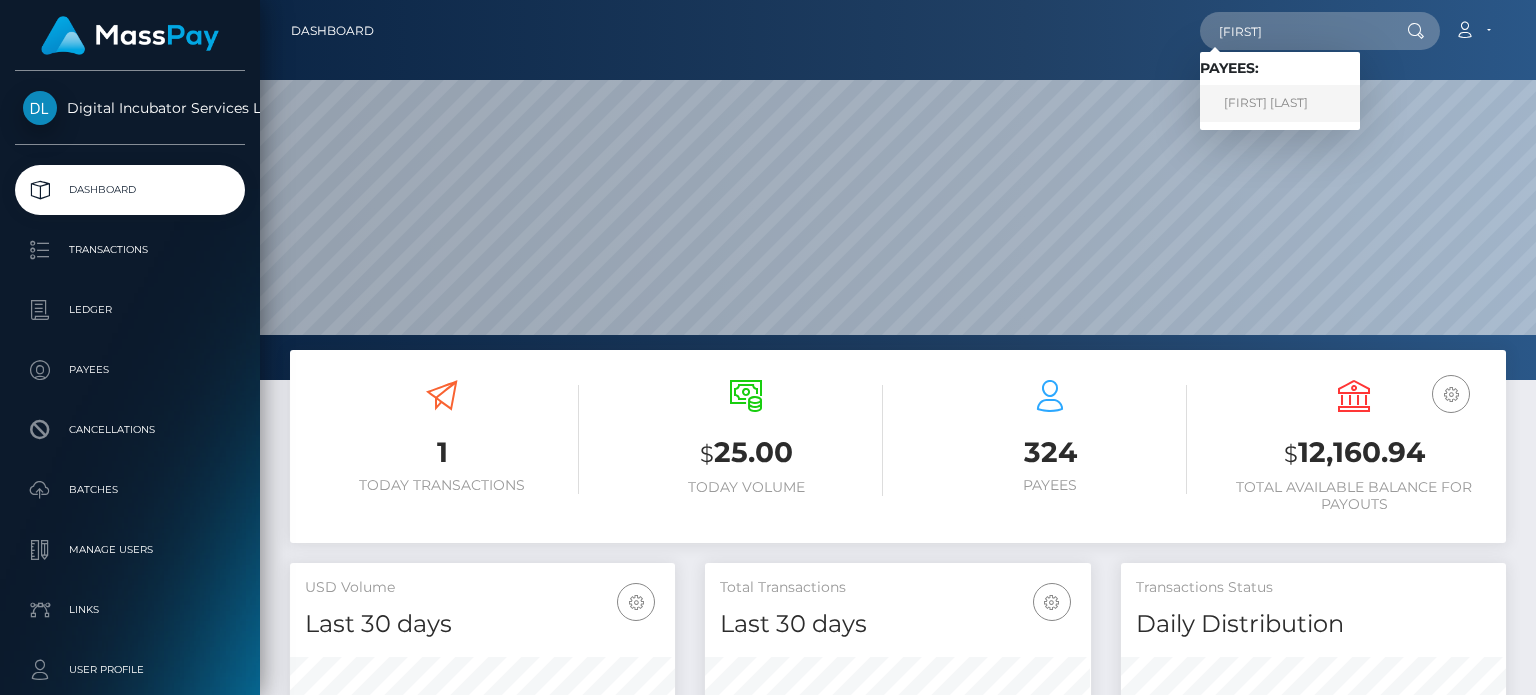 click on "Abigail  Riley" at bounding box center (1280, 103) 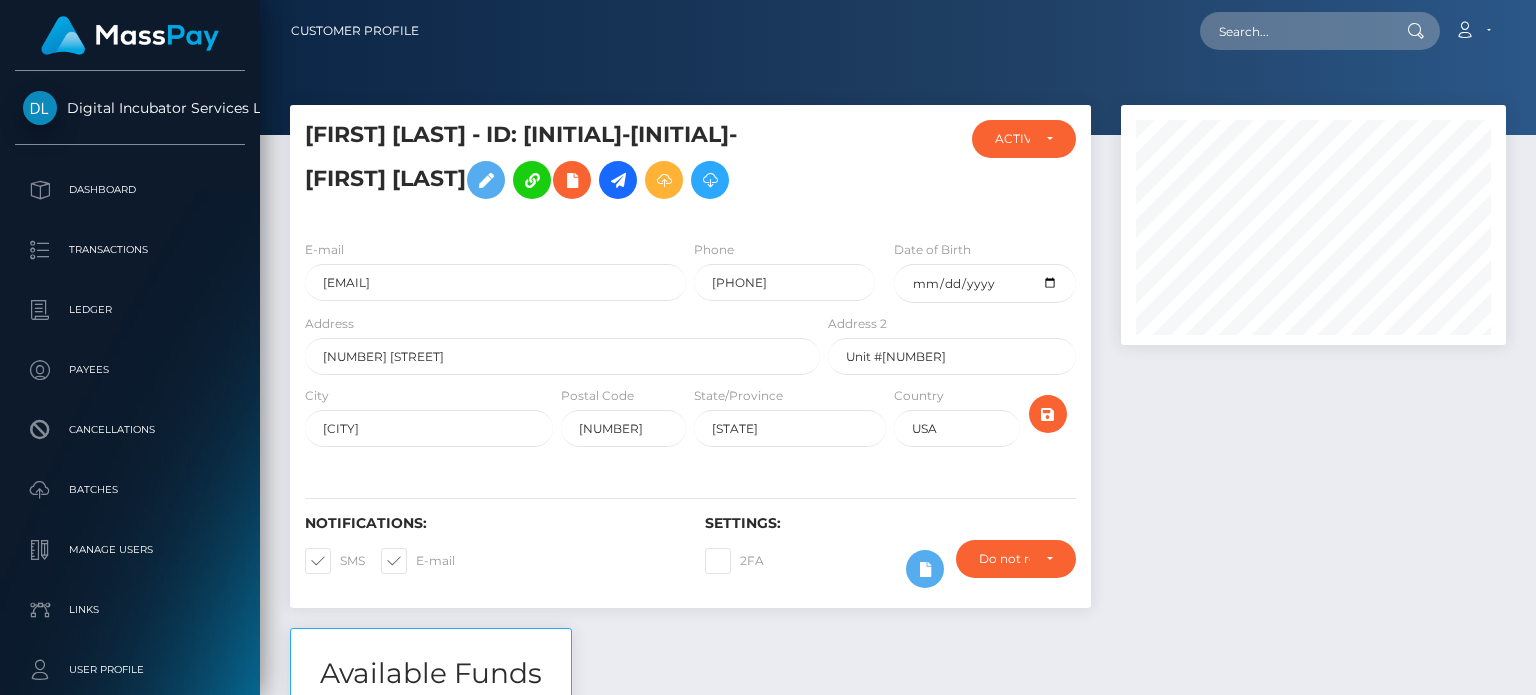 scroll, scrollTop: 0, scrollLeft: 0, axis: both 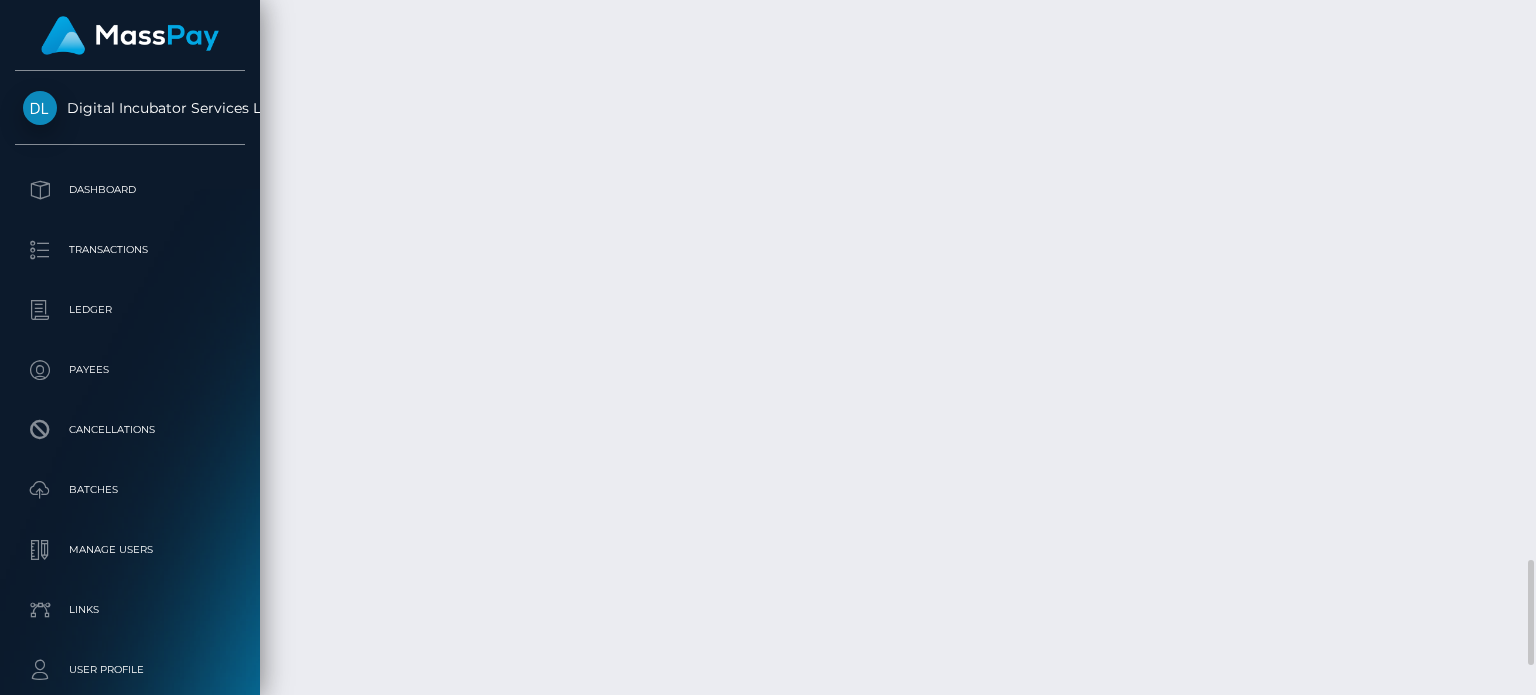 drag, startPoint x: 655, startPoint y: 351, endPoint x: 448, endPoint y: 347, distance: 207.03865 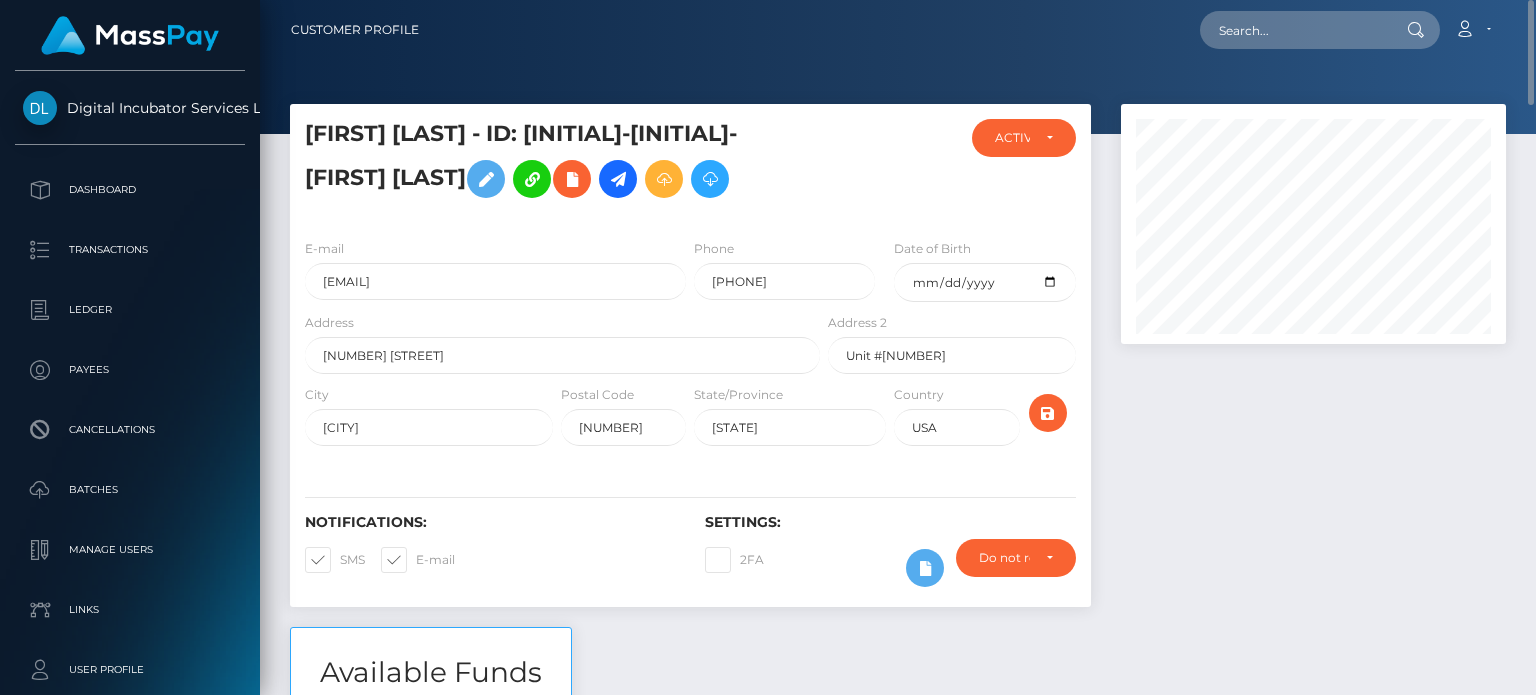 scroll, scrollTop: 0, scrollLeft: 0, axis: both 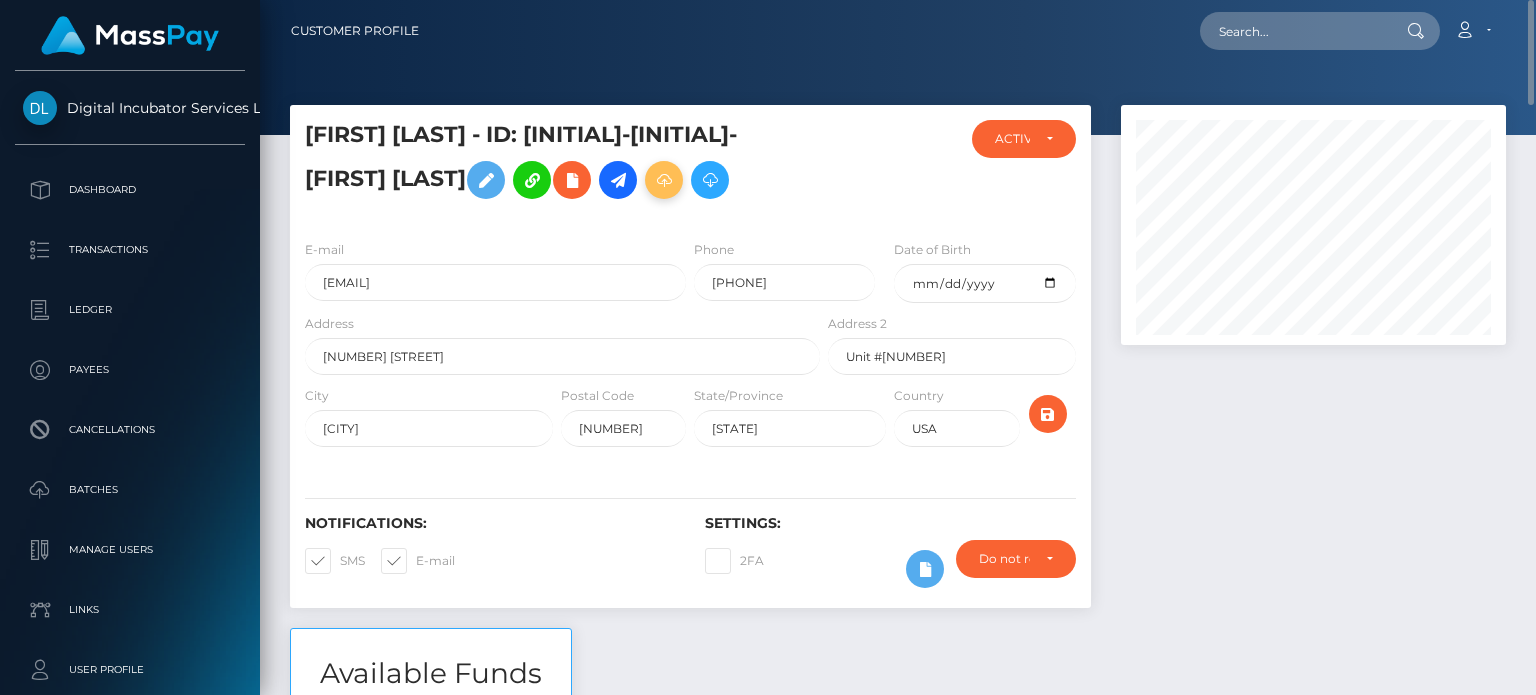 click at bounding box center [664, 180] 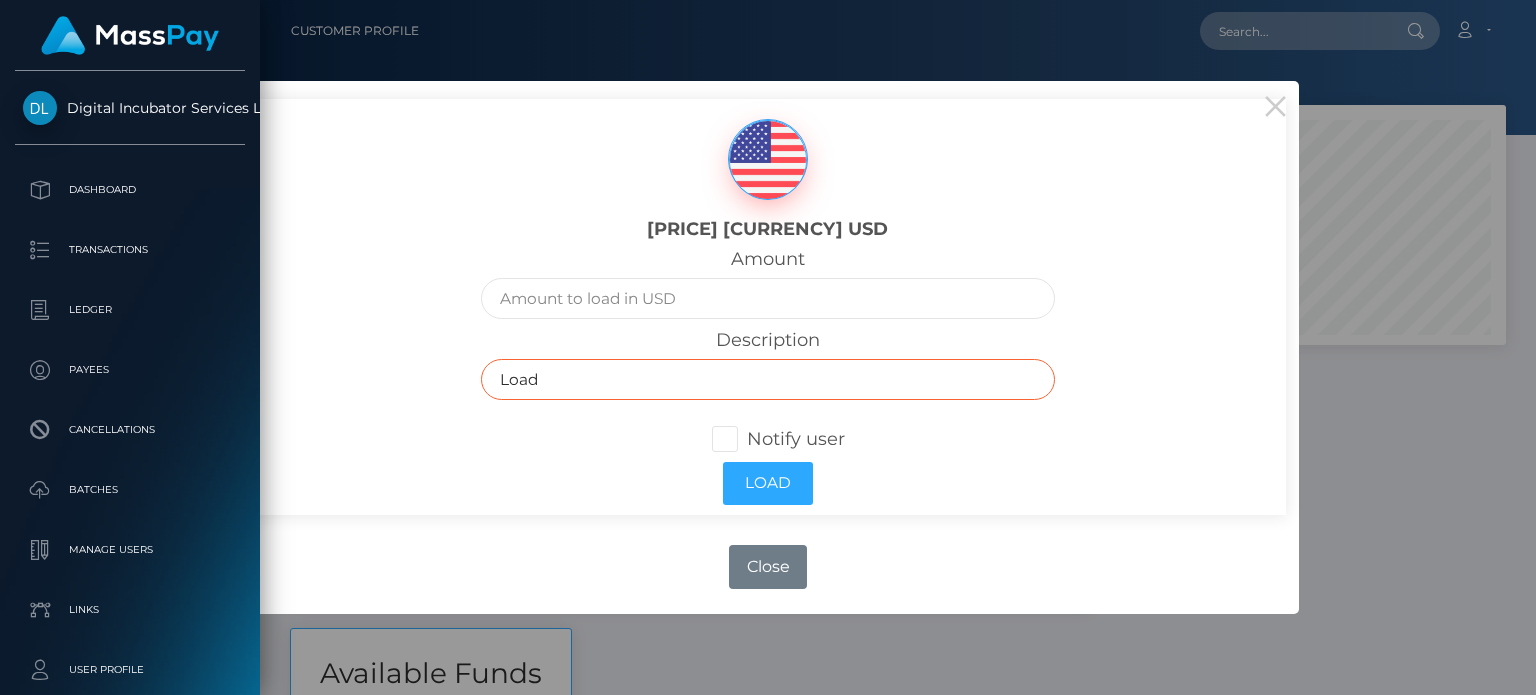 drag, startPoint x: 607, startPoint y: 374, endPoint x: 462, endPoint y: 383, distance: 145.27904 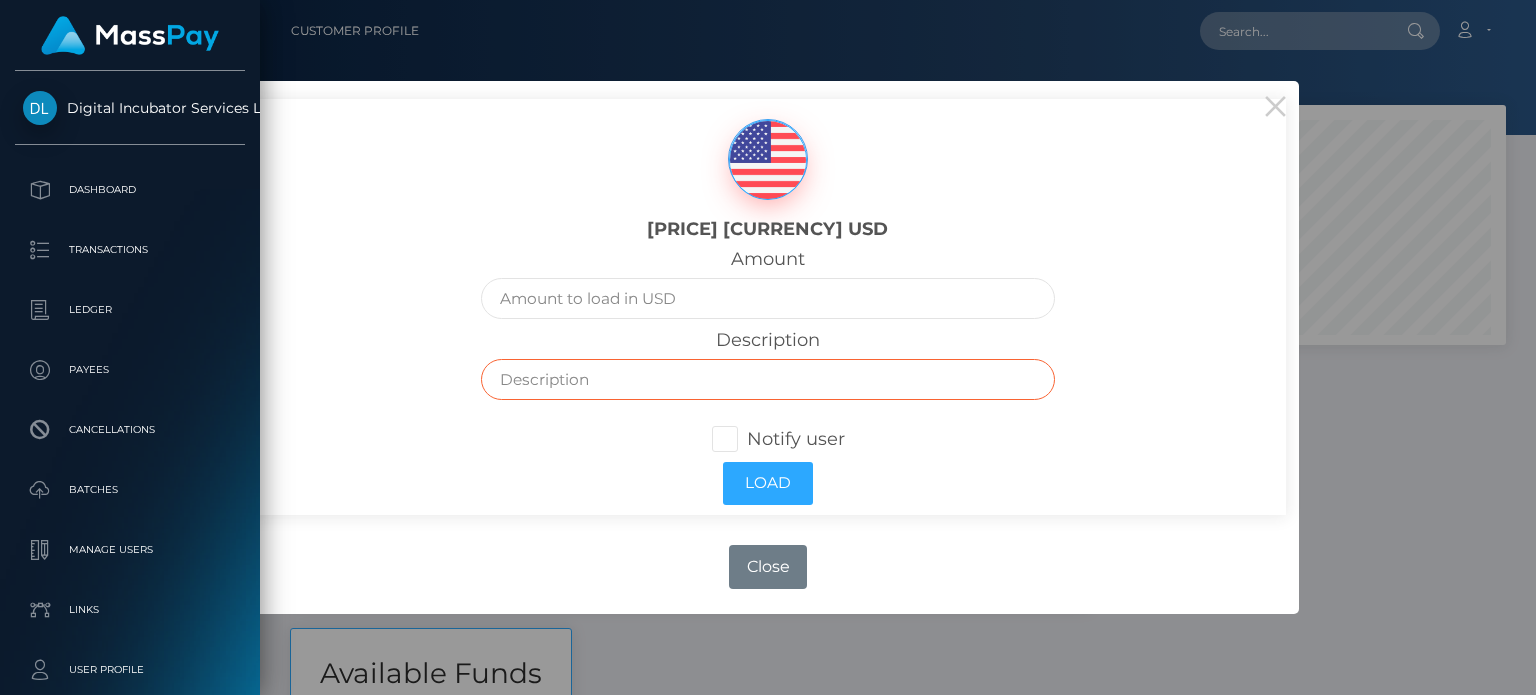 paste on "Invoice# 3 June Sales calls" 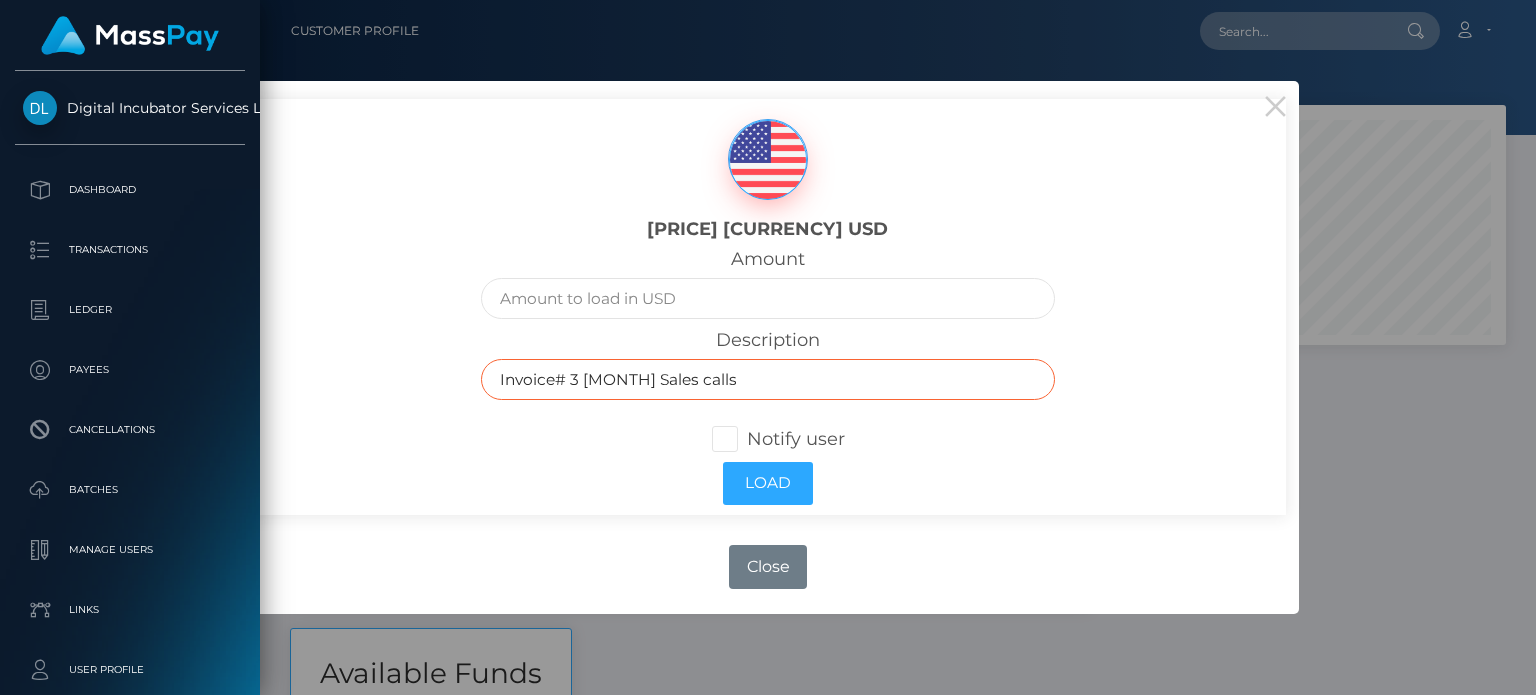 click on "Invoice# 3 June Sales calls" at bounding box center (768, 379) 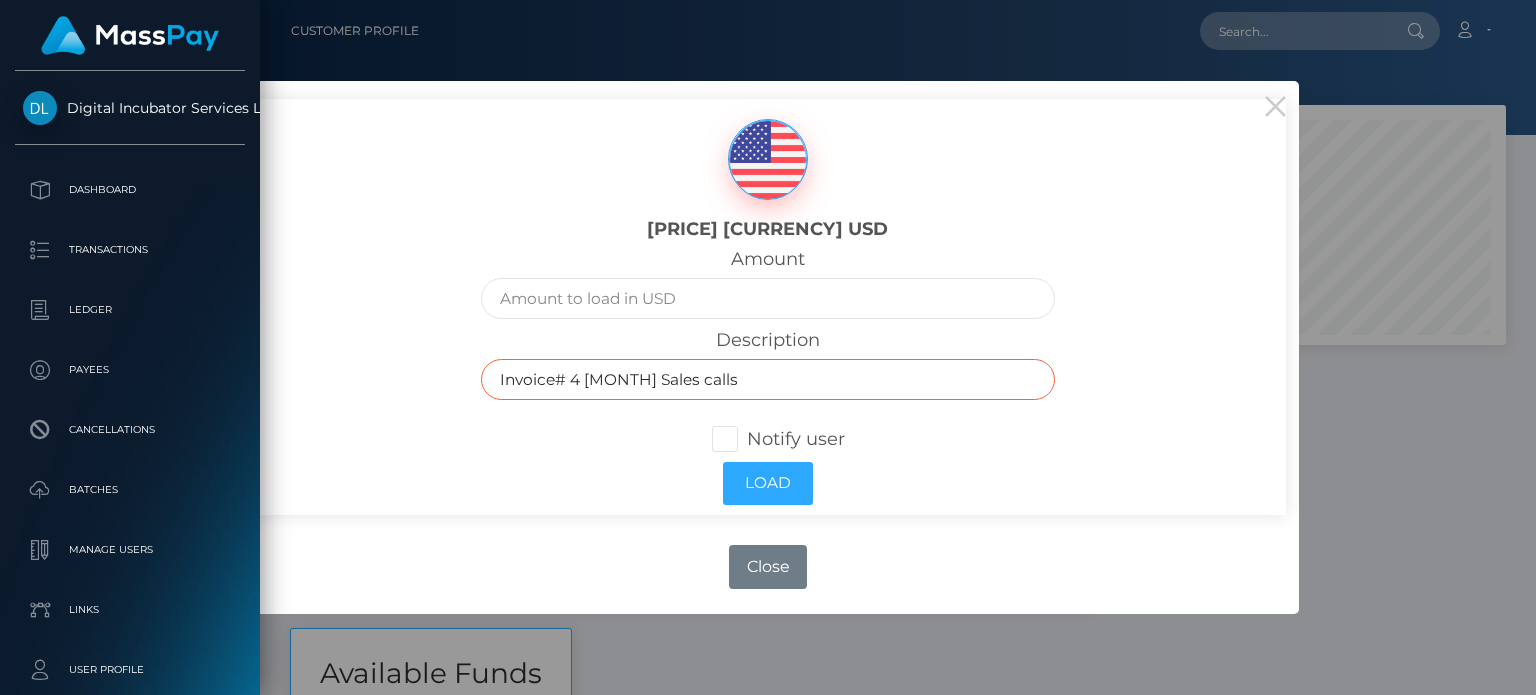type on "Invoice# 4 July Sales calls" 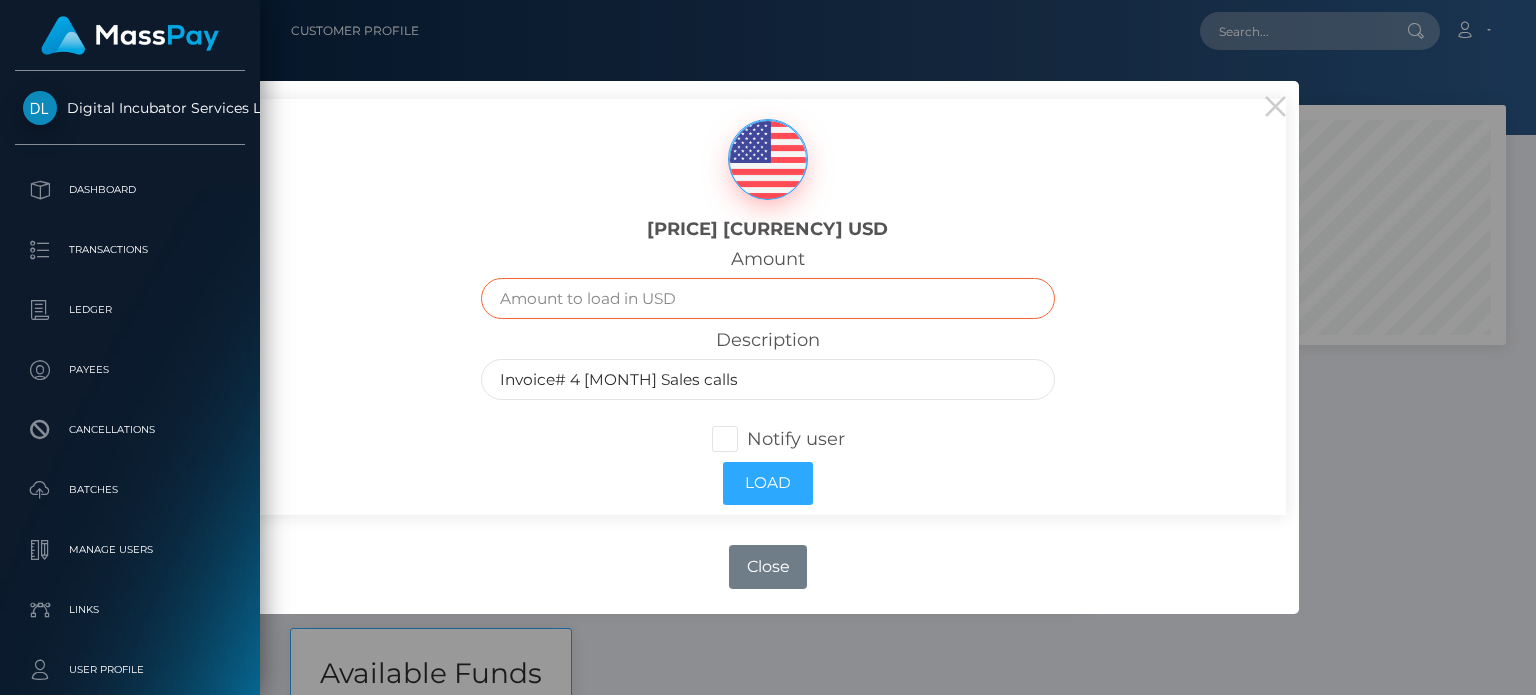 click at bounding box center [768, 298] 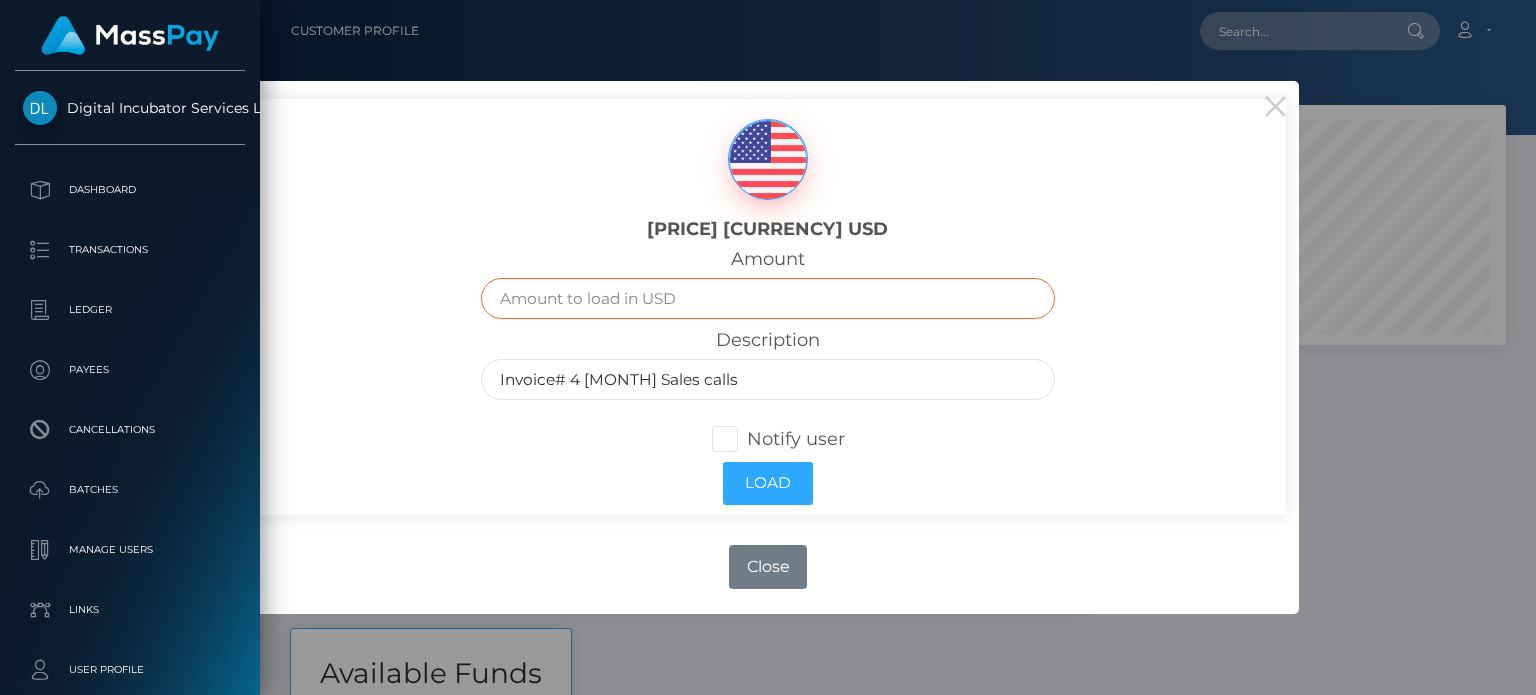 click at bounding box center (768, 298) 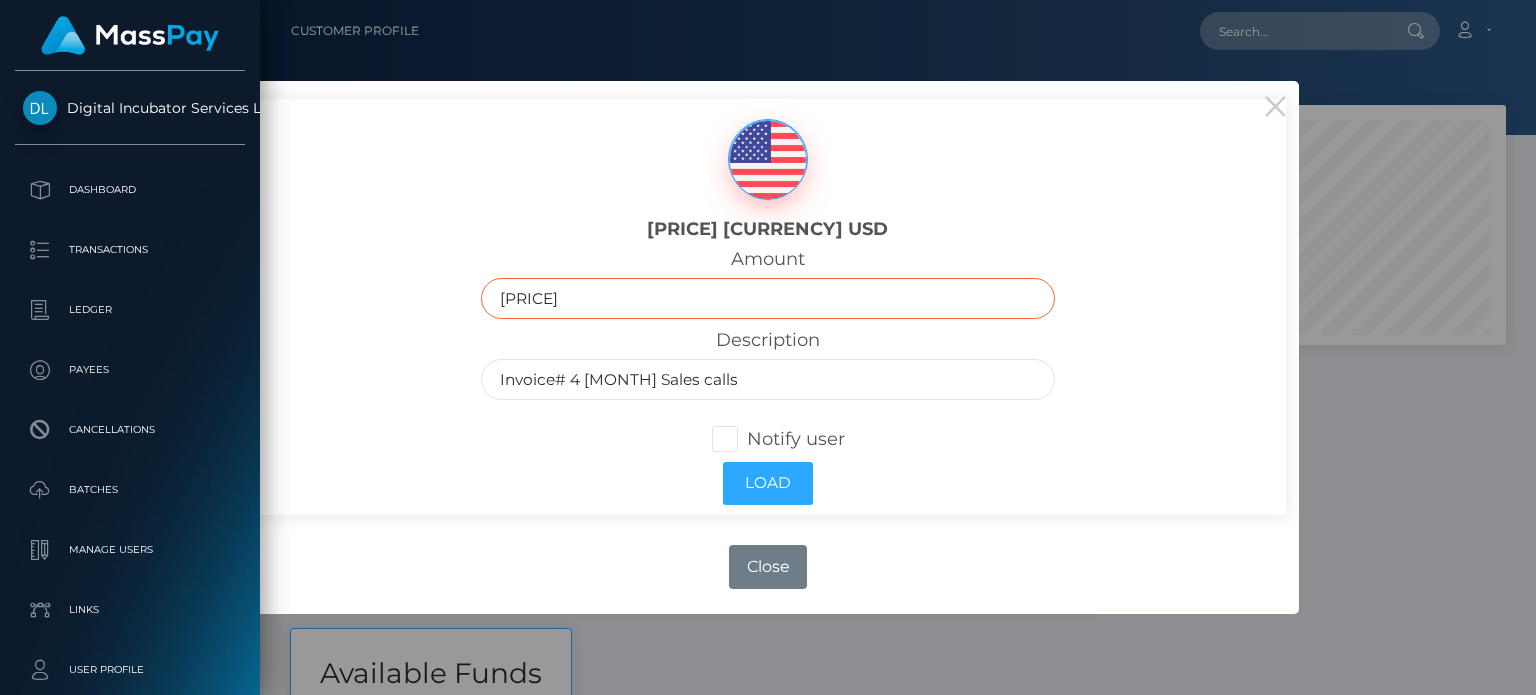 type on "1550.00" 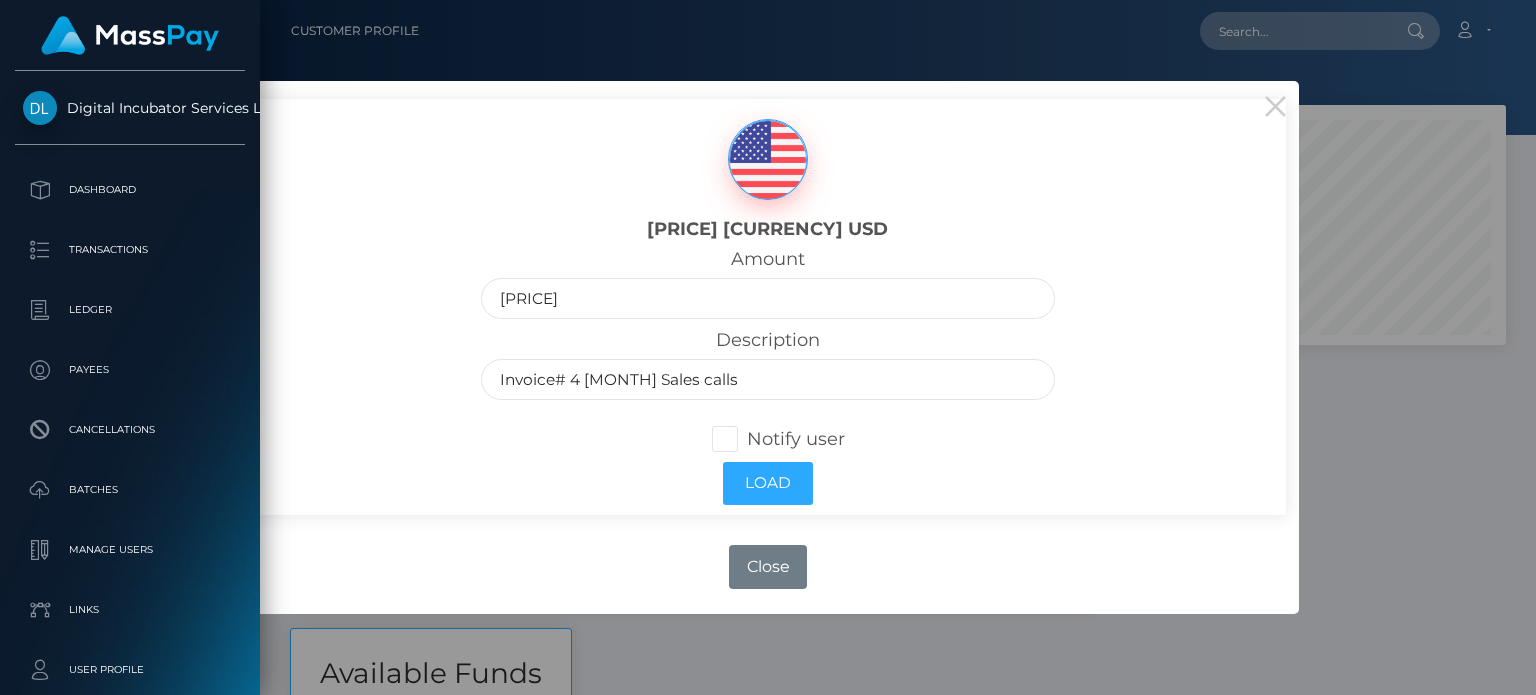 click at bounding box center (747, 439) 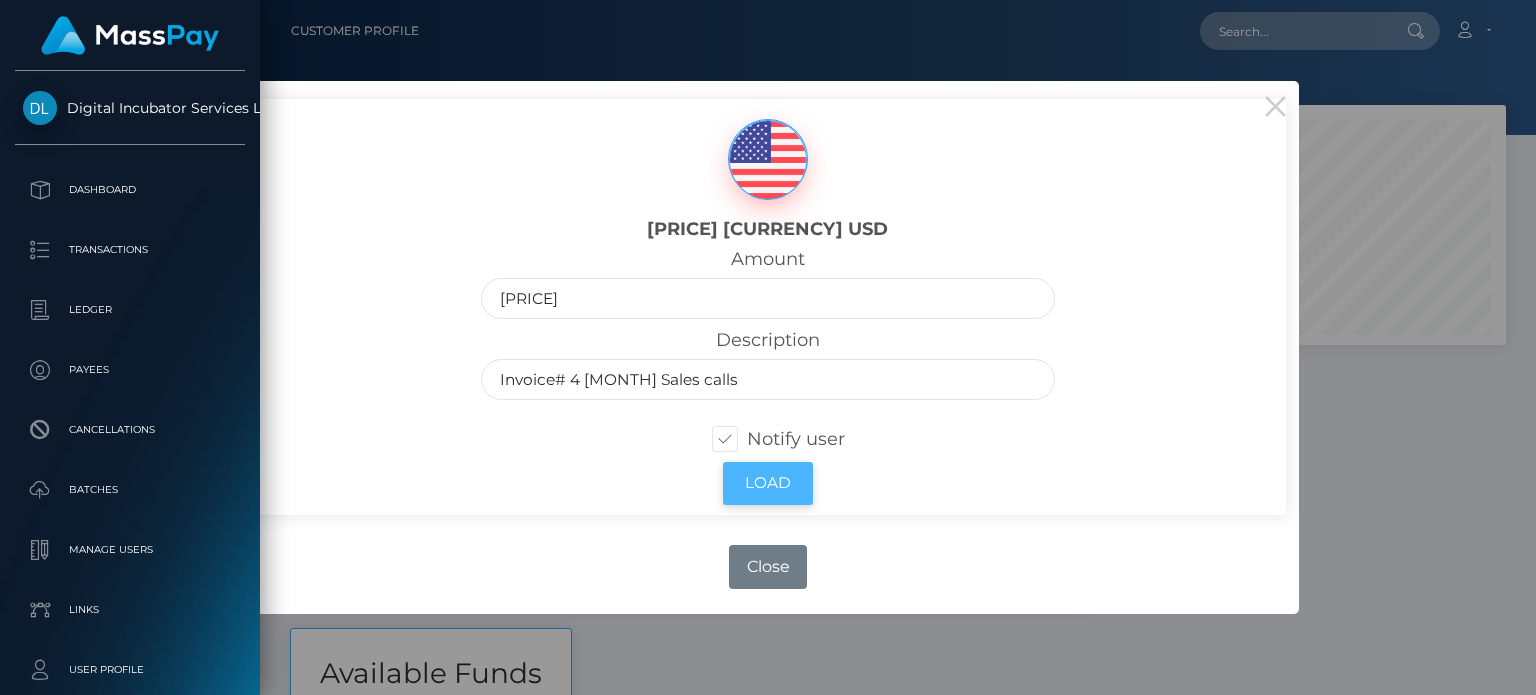 click on "Load" at bounding box center [768, 483] 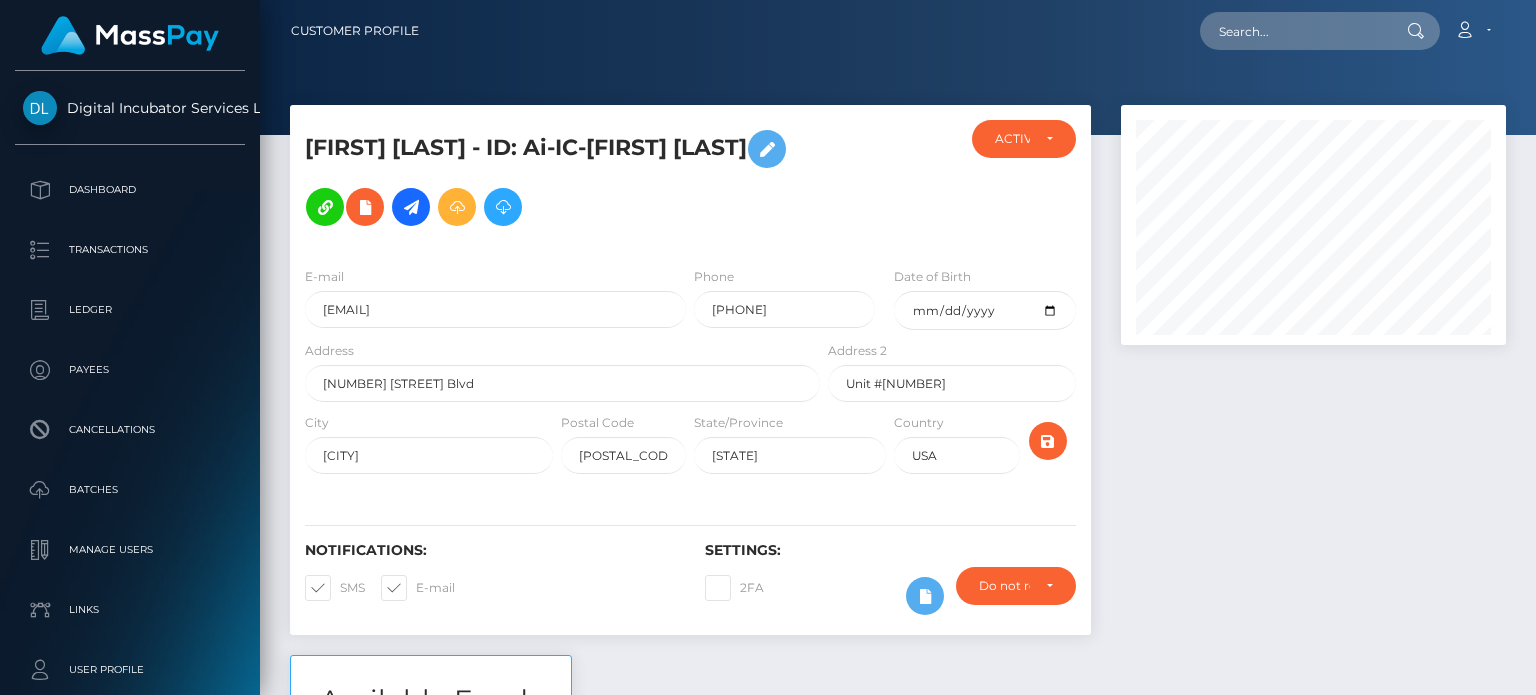 scroll, scrollTop: 0, scrollLeft: 0, axis: both 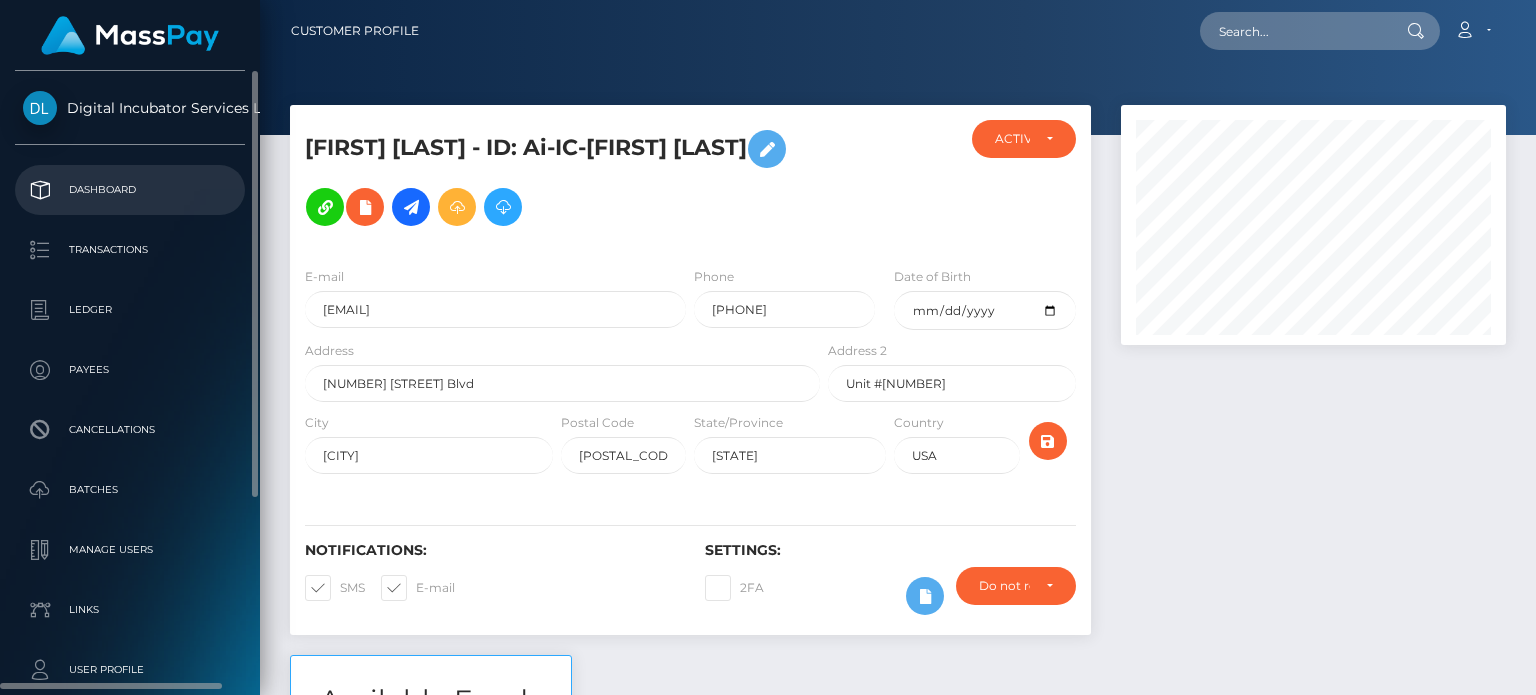 click on "Dashboard" at bounding box center (130, 190) 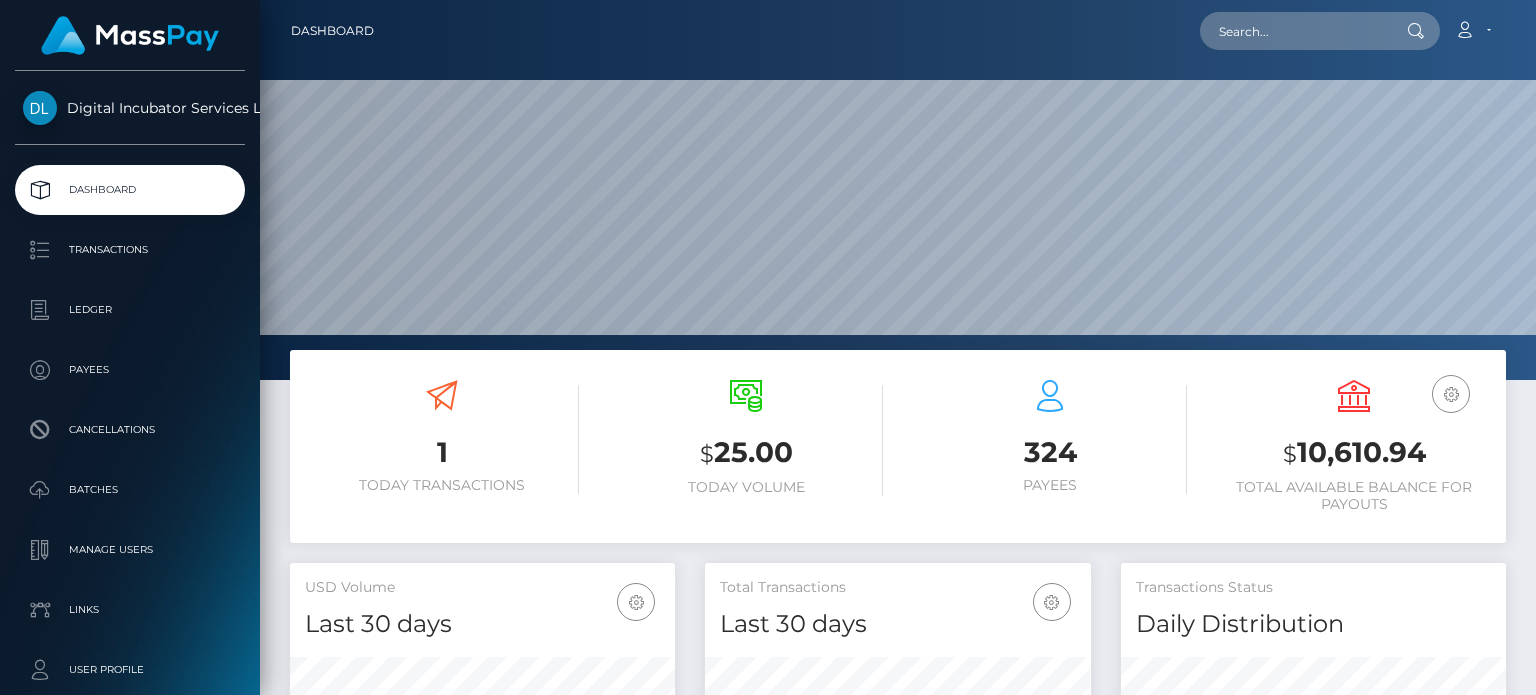 scroll, scrollTop: 0, scrollLeft: 0, axis: both 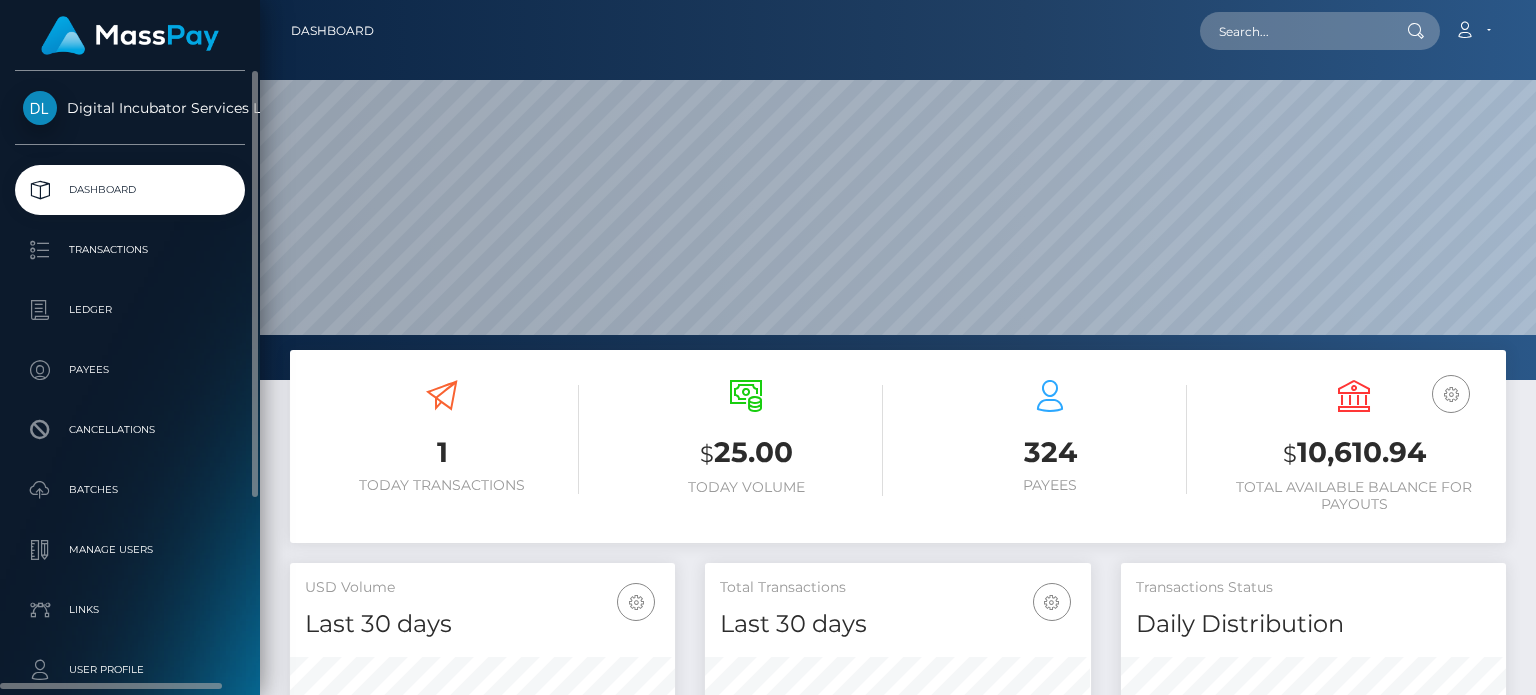 click on "Dashboard" at bounding box center (130, 190) 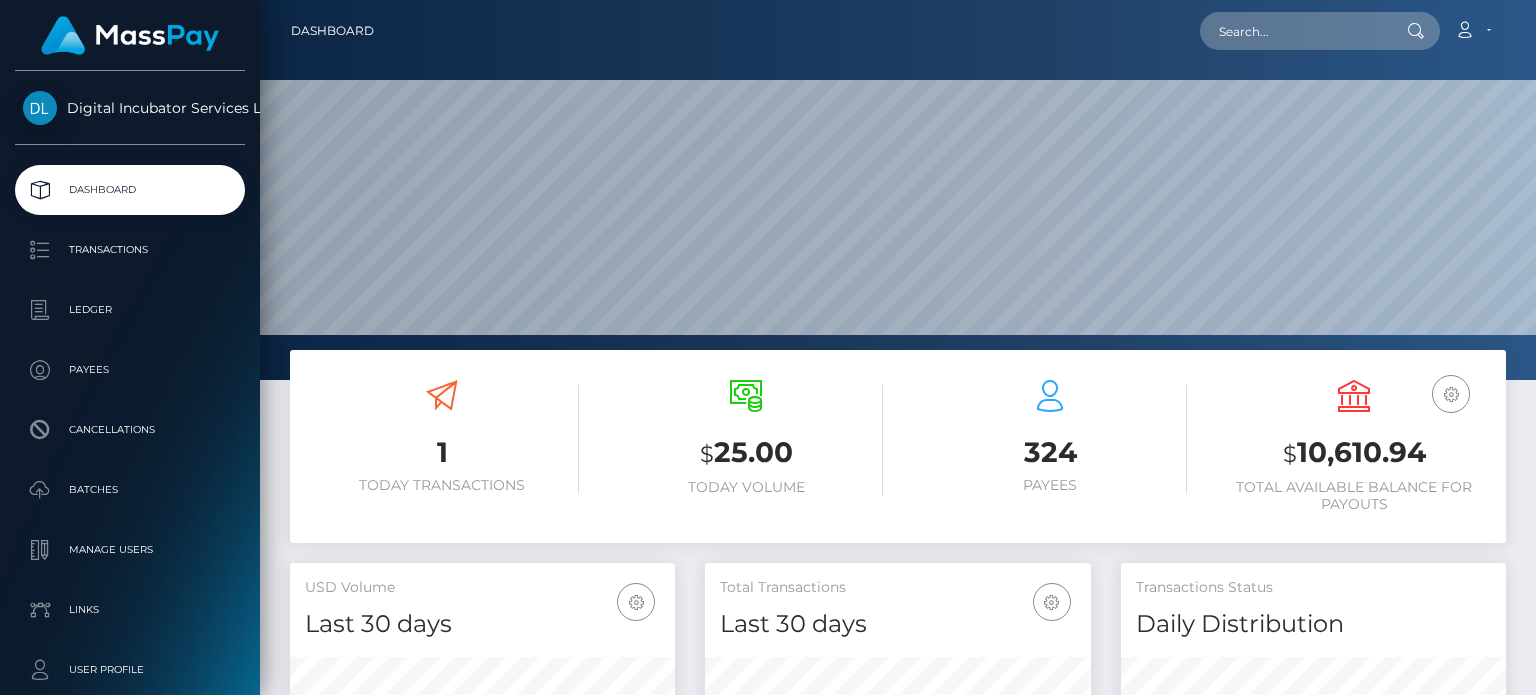 scroll, scrollTop: 0, scrollLeft: 0, axis: both 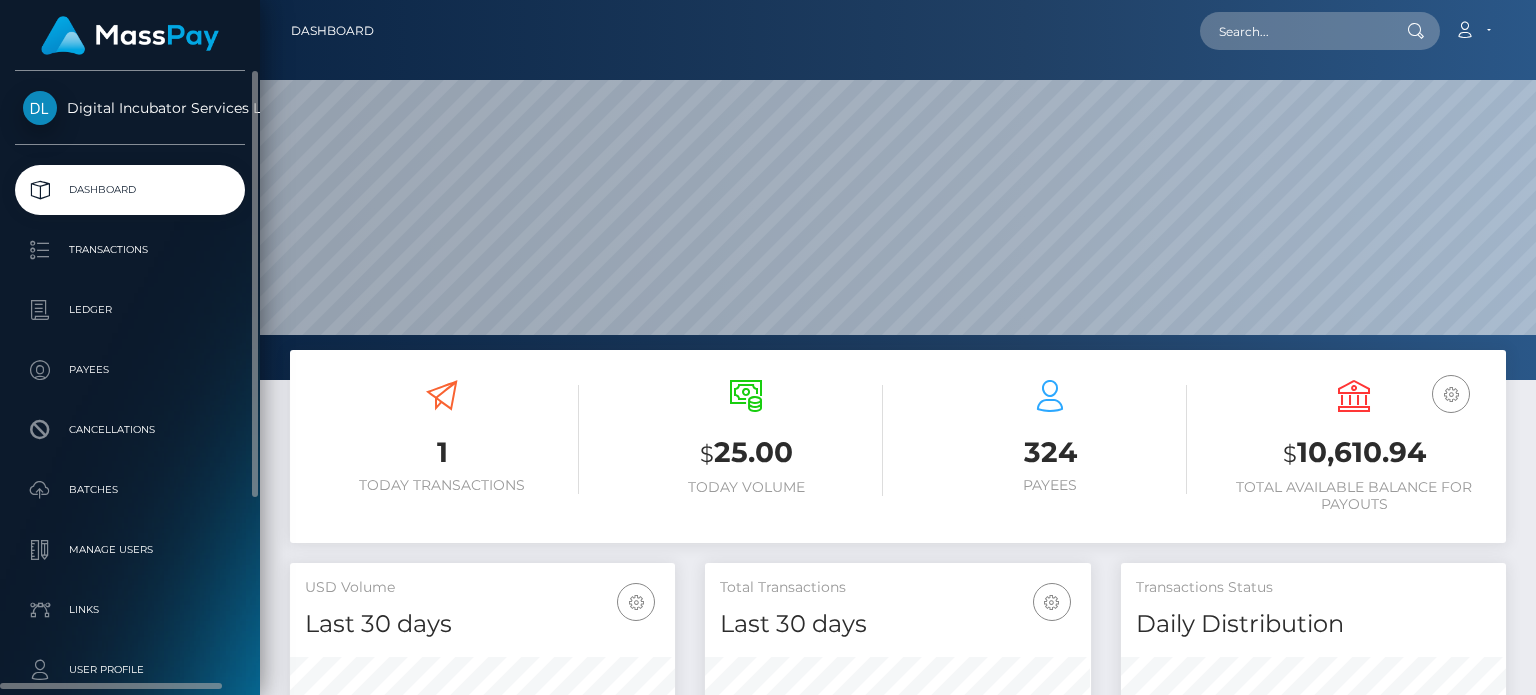 click on "Dashboard" at bounding box center (130, 190) 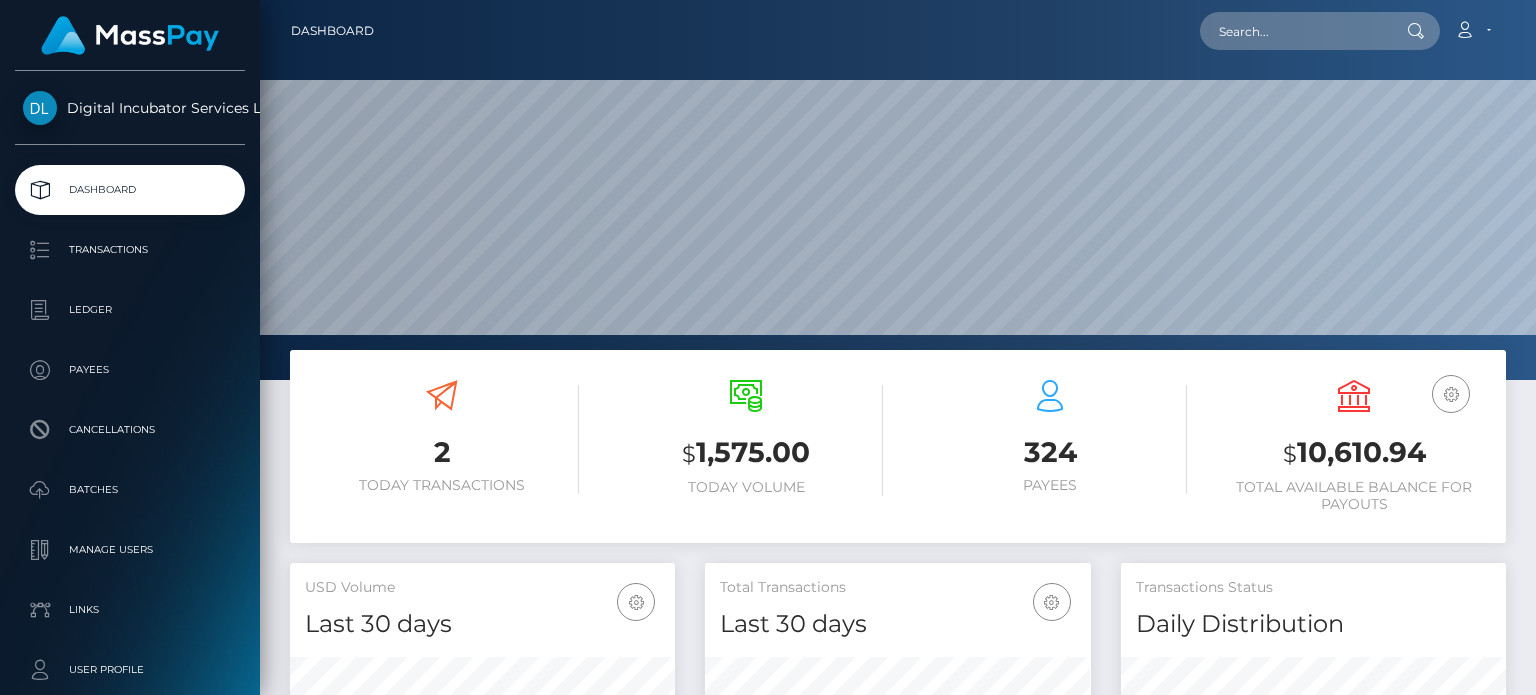 scroll, scrollTop: 0, scrollLeft: 0, axis: both 